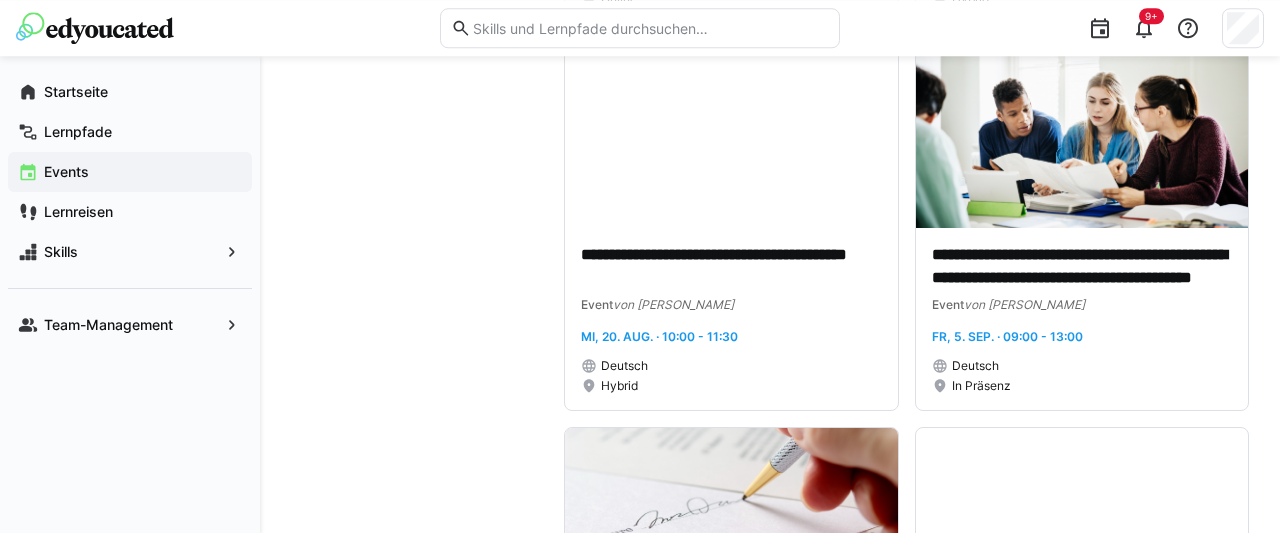 scroll, scrollTop: 624, scrollLeft: 0, axis: vertical 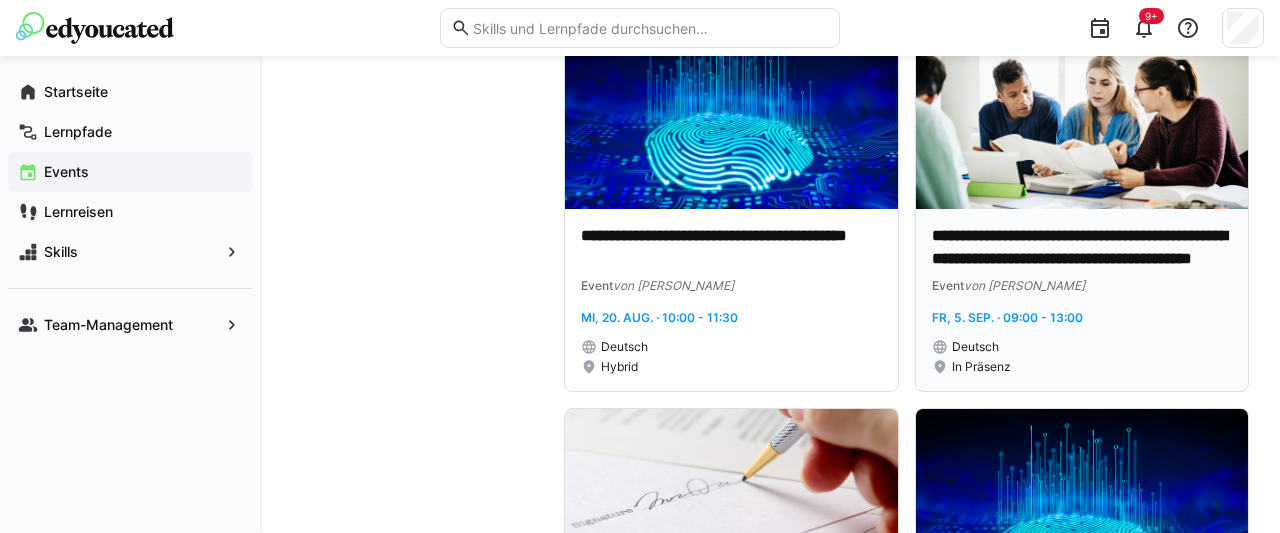 click on "**********" 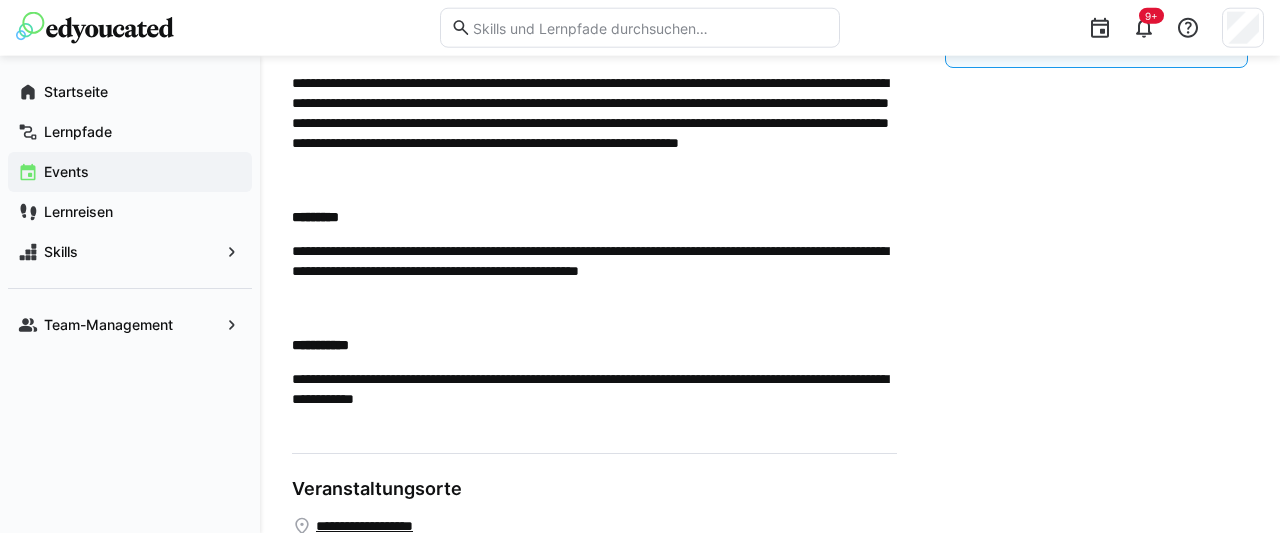 scroll, scrollTop: 818, scrollLeft: 0, axis: vertical 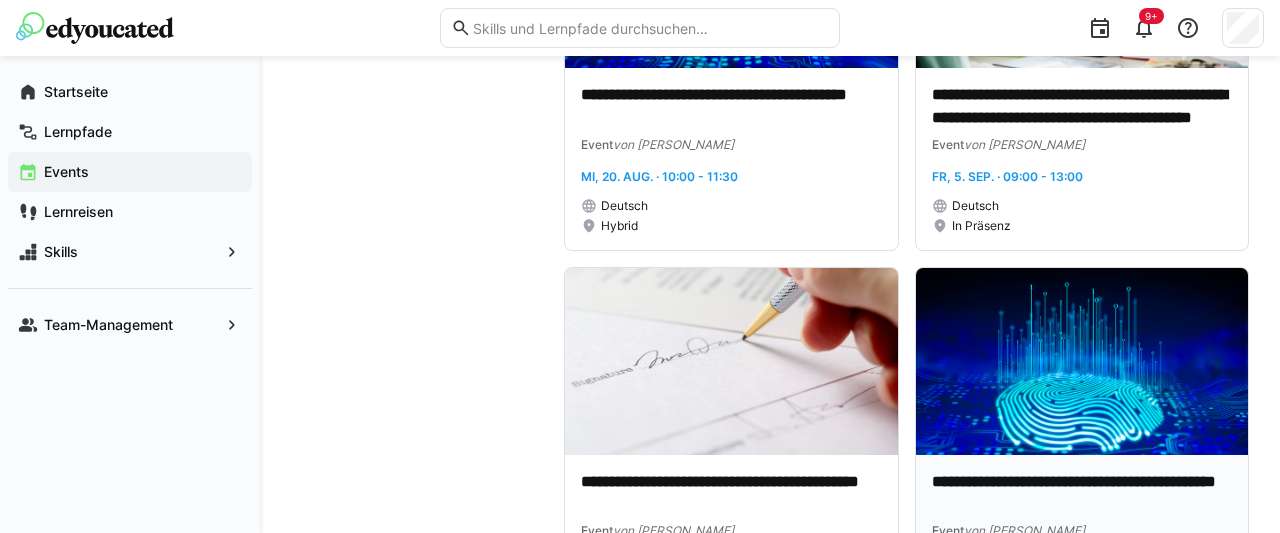 click 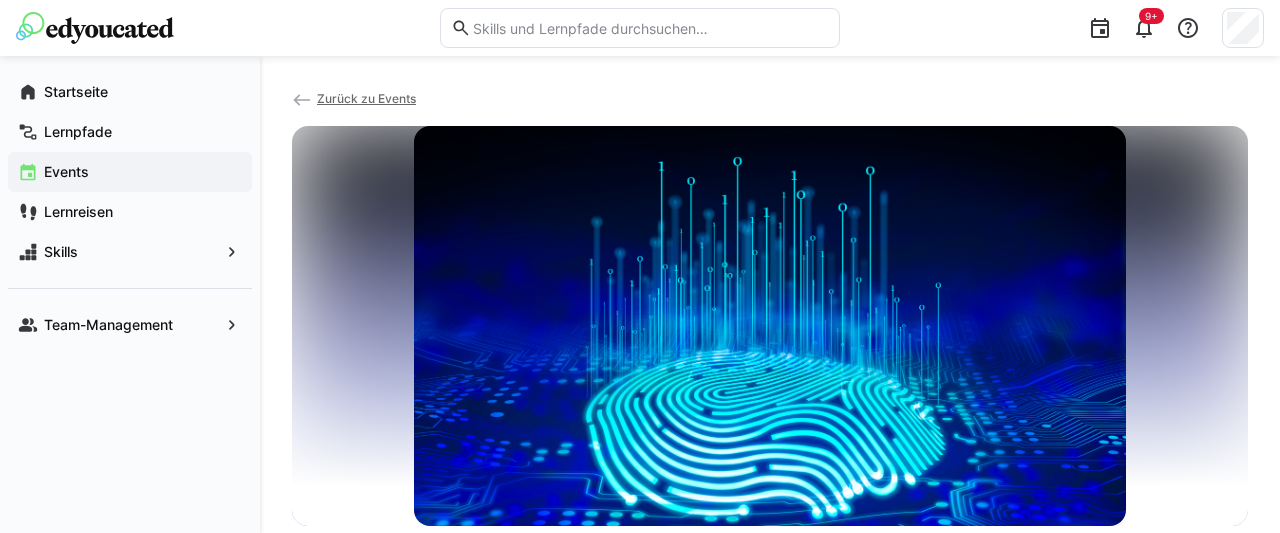 scroll, scrollTop: 416, scrollLeft: 0, axis: vertical 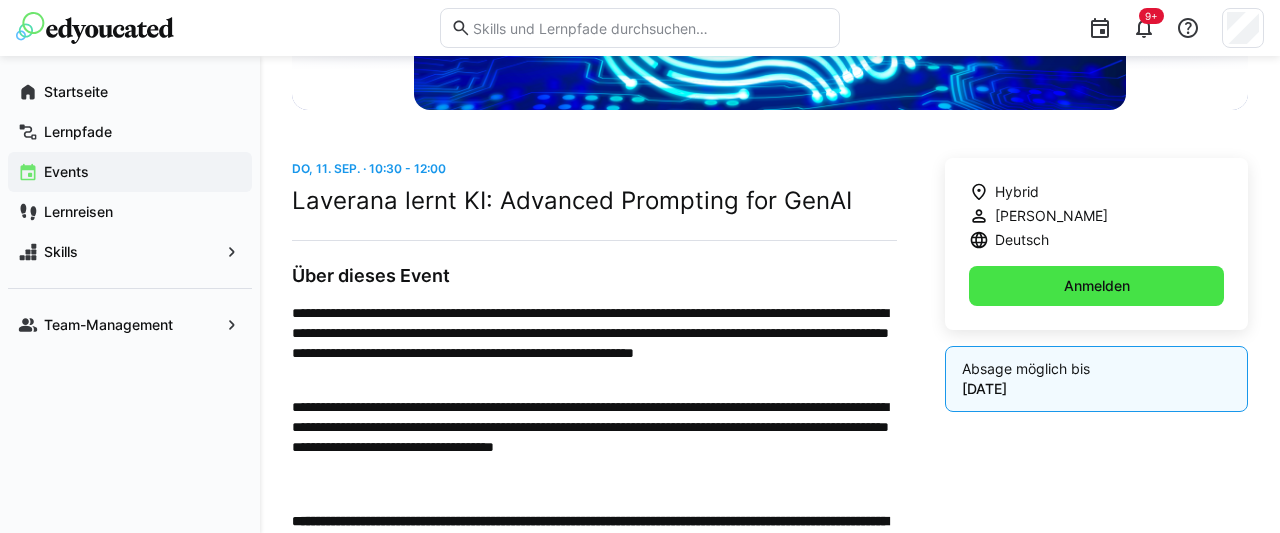 click on "Anmelden" 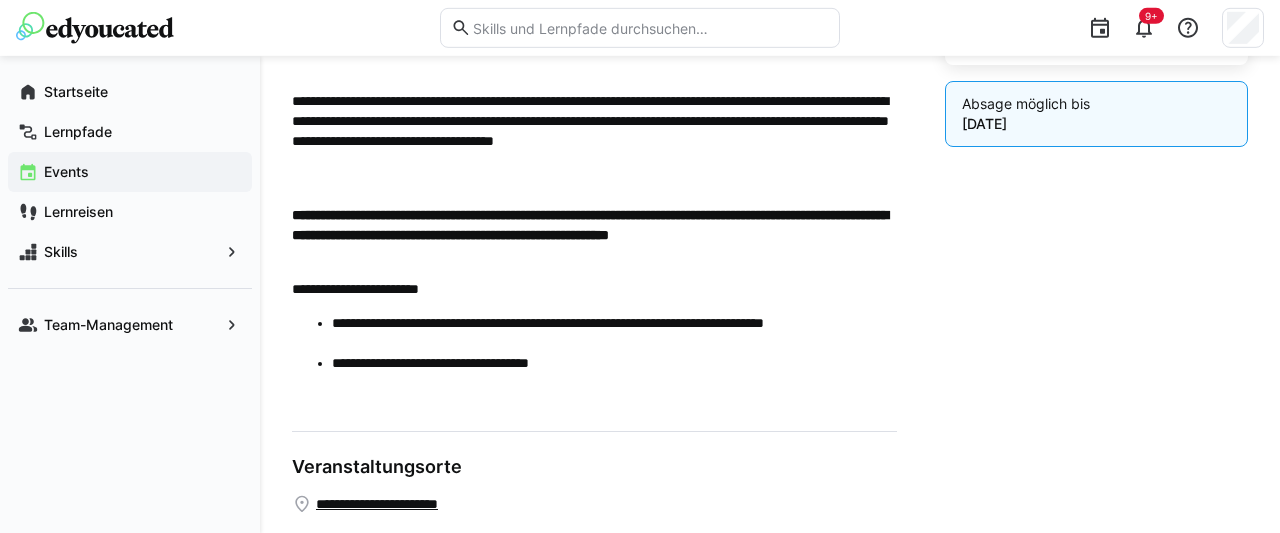 scroll, scrollTop: 728, scrollLeft: 0, axis: vertical 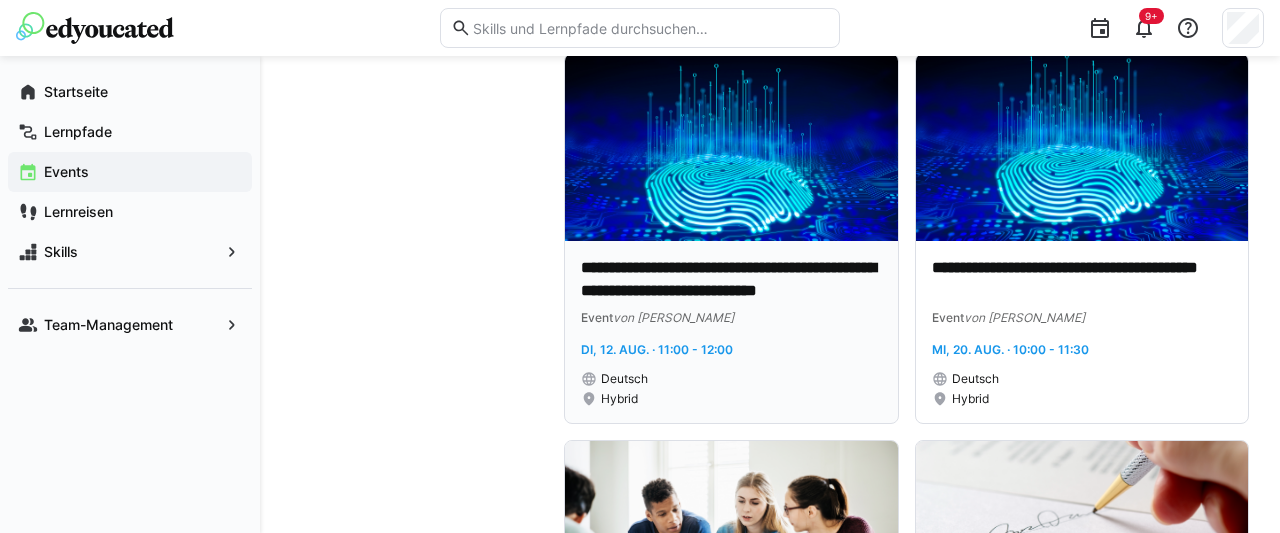 click on "**********" 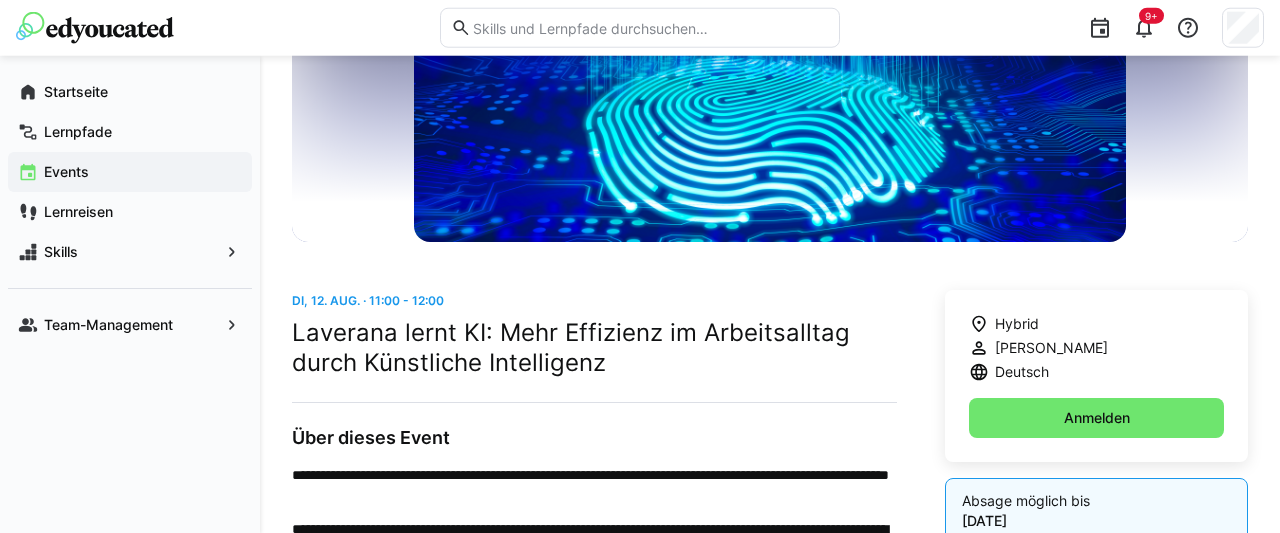 scroll, scrollTop: 128, scrollLeft: 0, axis: vertical 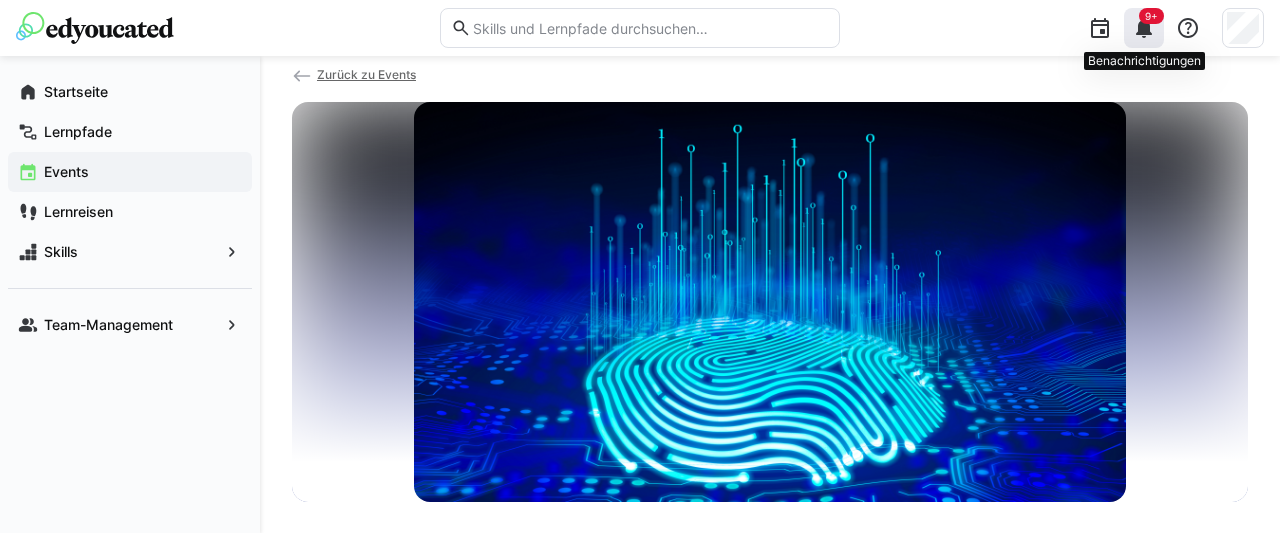 click 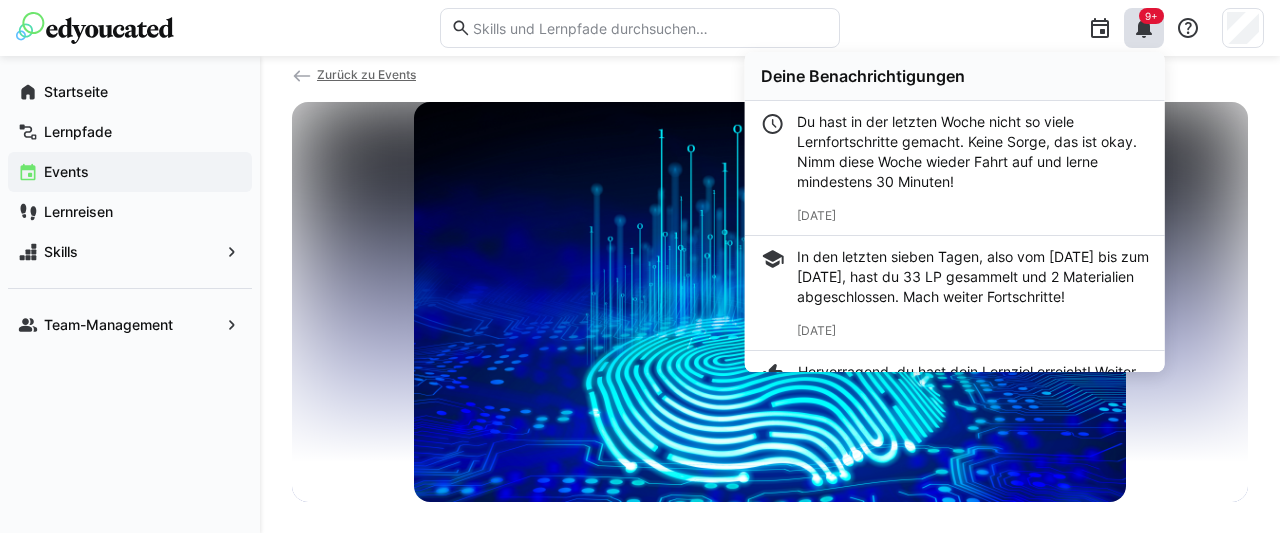 click on "9+  Deine Benachrichtigungen
Du hast in der letzten Woche nicht so viele Lernfortschritte gemacht. Keine Sorge, das ist okay. Nimm diese Woche wieder Fahrt auf und lerne mindestens 30 Minuten!  19.05.2025
In den letzten sieben Tagen, also vom 05.05.2025 bis zum 12.05.2025, hast du 33 LP gesammelt und 2 Materialien abgeschlossen. Mach weiter Fortschritte!  12.05.2025
Hervorragend, du hast dein Lernziel erreicht! Weiter so! 09.05.2025
Du hast in der letzten Woche nicht so viele Lernfortschritte gemacht. Keine Sorge, das ist okay. Nimm diese Woche wieder Fahrt auf und lerne mindestens 30 Minuten!  05.05.2025
In den letzten sieben Tagen, also vom 21.04.2025 bis zum 28.04.2025, hast du 29 LP gesammelt und 4 Materialien abgeschlossen. Mach weiter Fortschritte!  28.04.2025
Leider ist das Event  Laverana English course x Simmonds Sprachschule  nicht mehr für dich verfügbar. Zu den kommenden Events 10.04.2025
Leider ist das Event  Zu den kommenden Events" 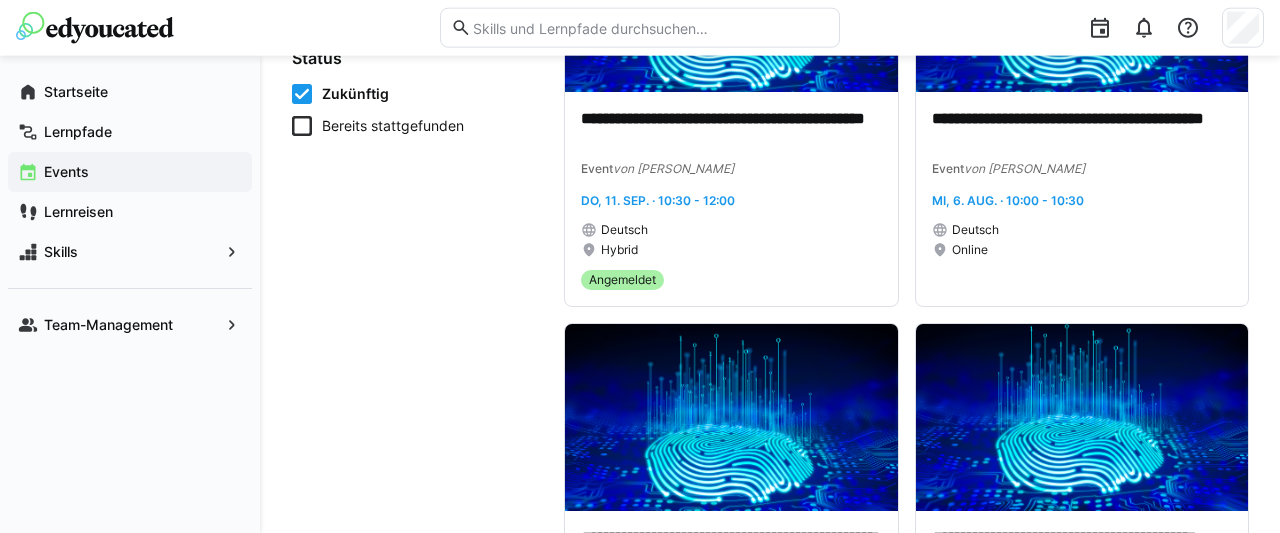 scroll, scrollTop: 312, scrollLeft: 0, axis: vertical 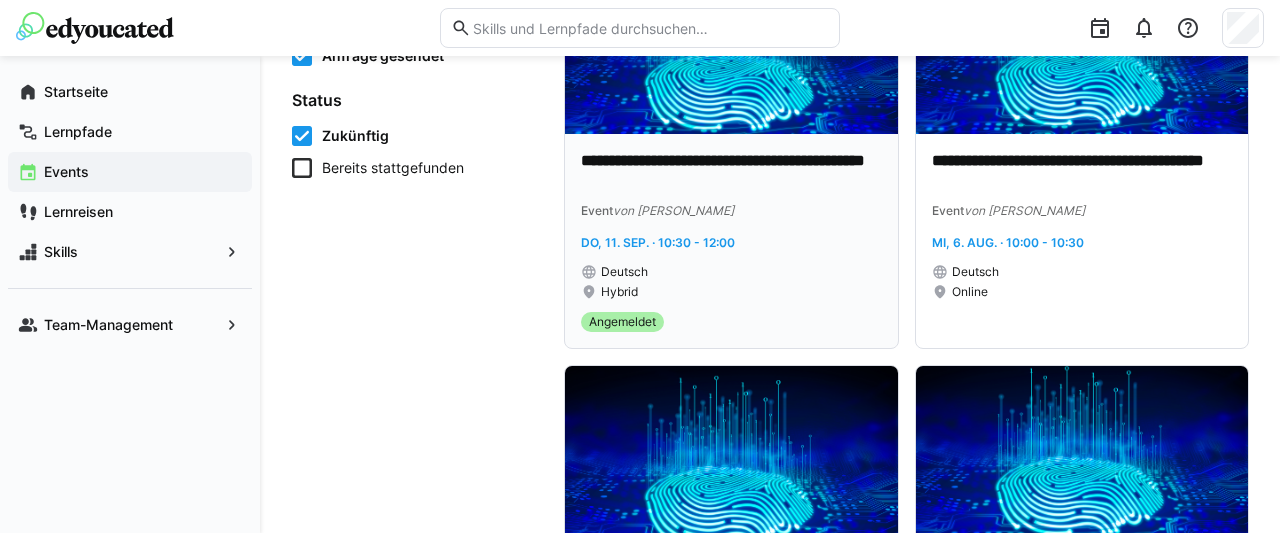click 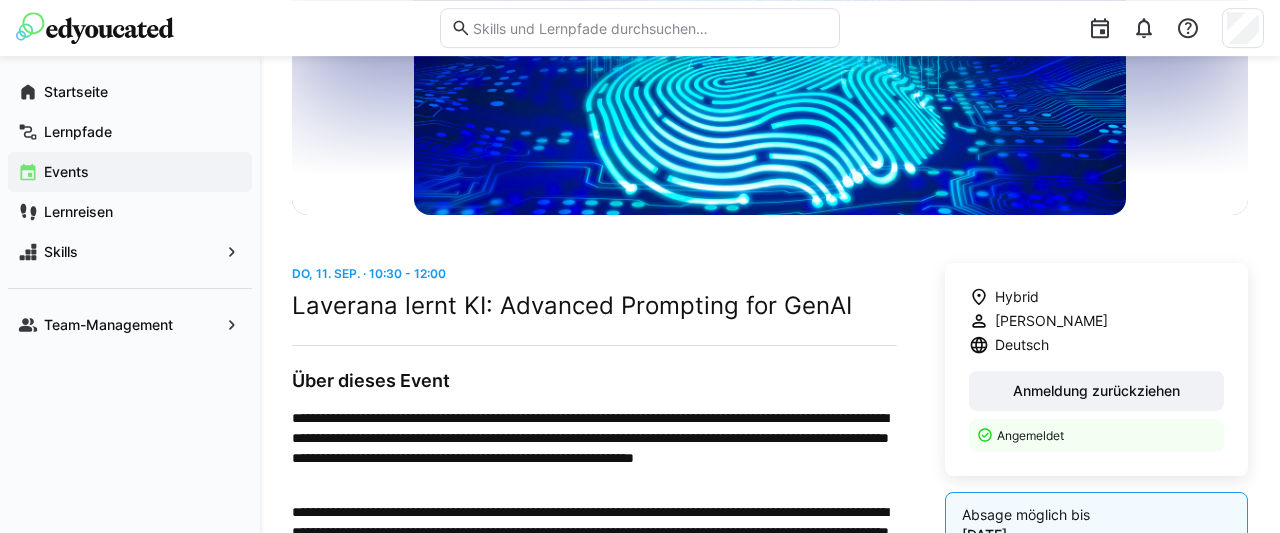scroll, scrollTop: 312, scrollLeft: 0, axis: vertical 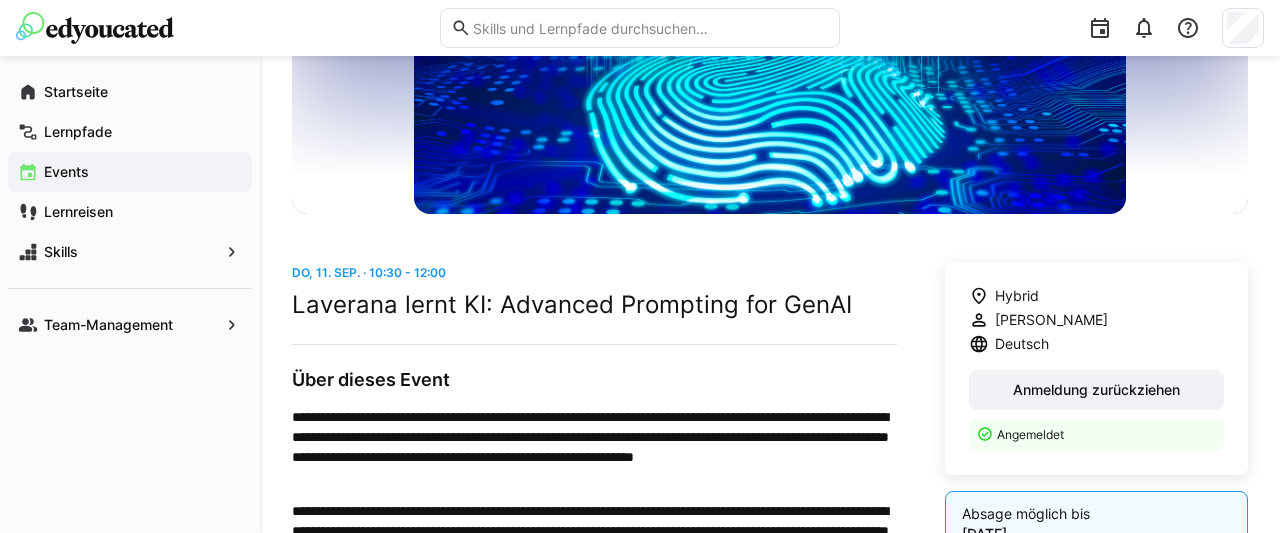 click on "Laverana lernt KI: Advanced Prompting for GenAI" 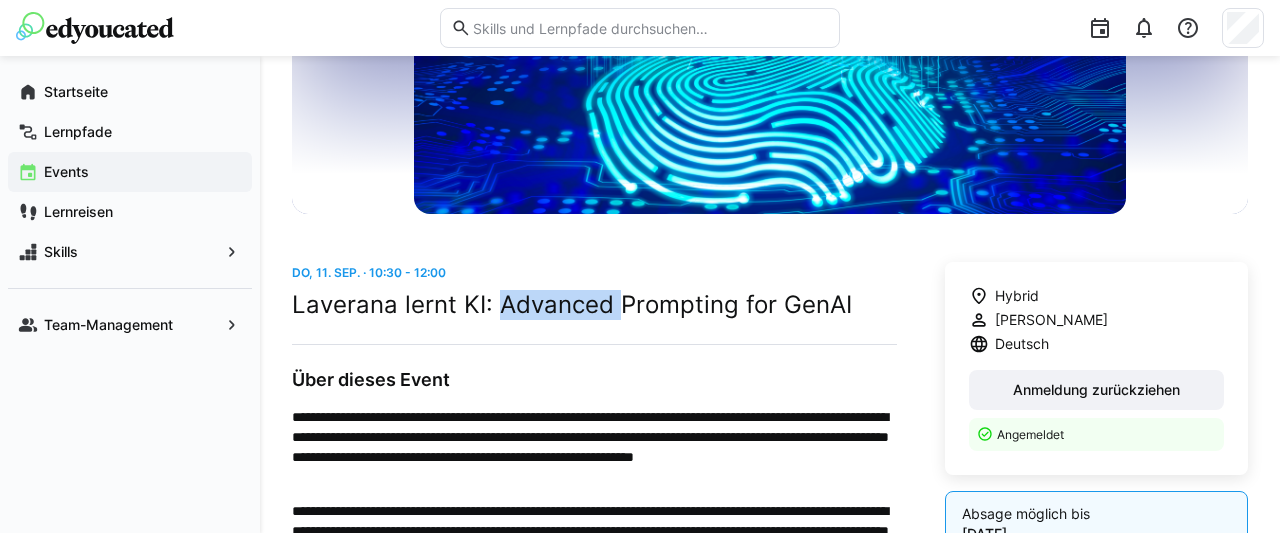 click on "Laverana lernt KI: Advanced Prompting for GenAI" 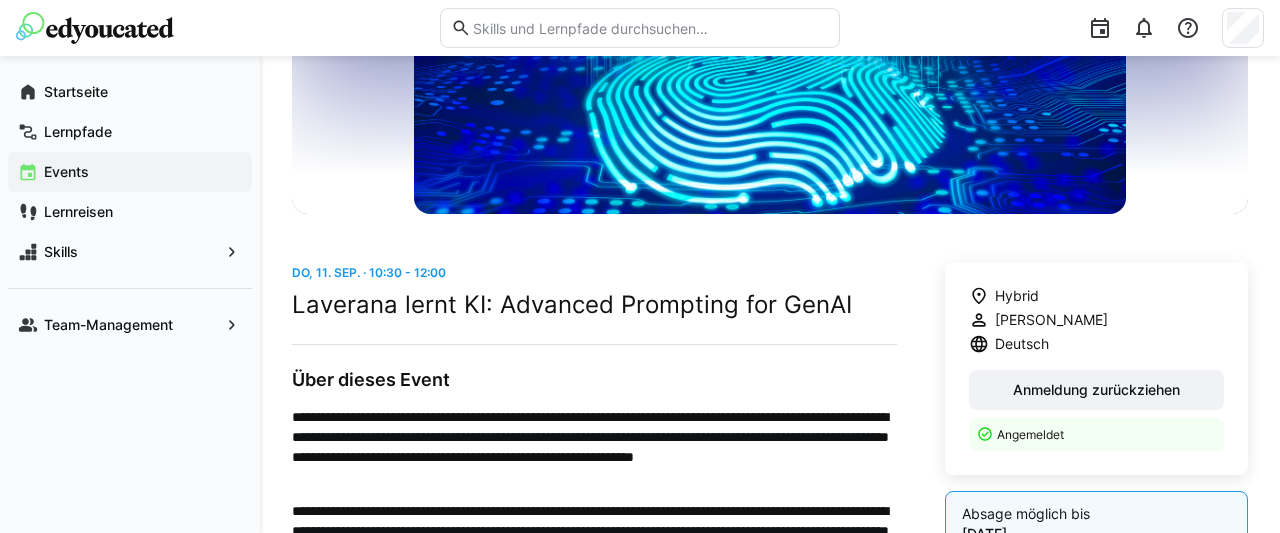 click on "Do, 11. Sep. · 10:30 - 12:00" 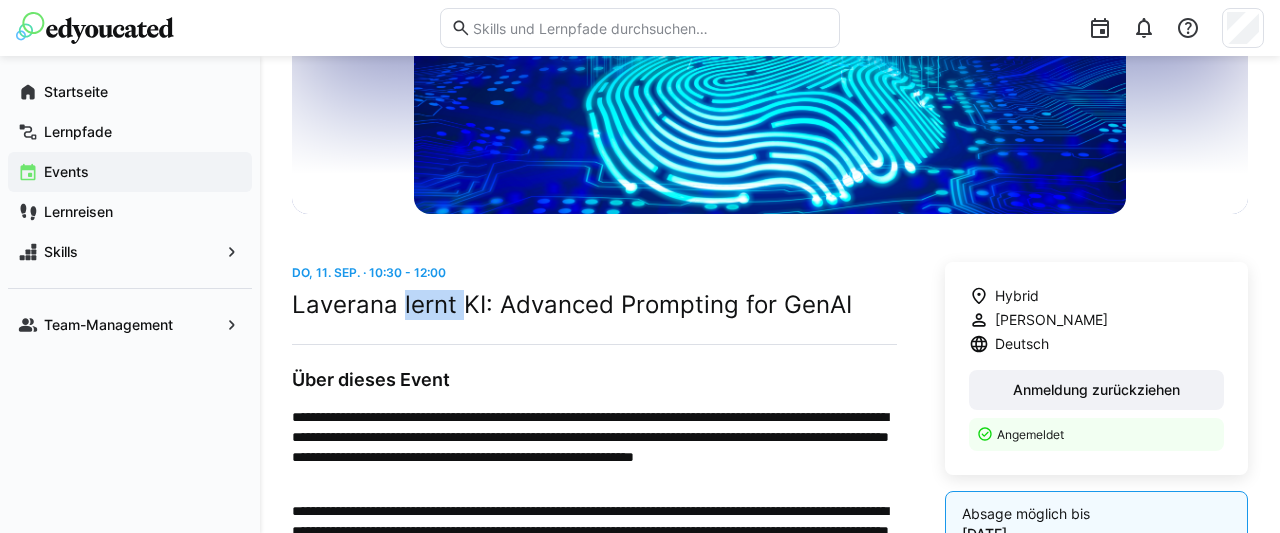 click on "Laverana lernt KI: Advanced Prompting for GenAI" 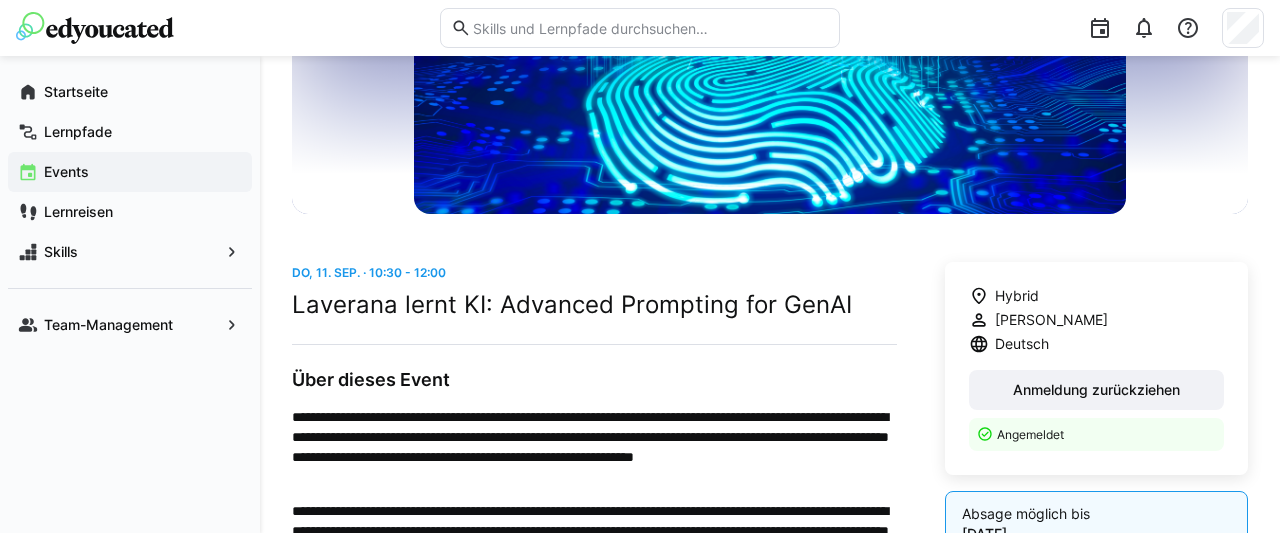 click on "Laverana lernt KI: Advanced Prompting for GenAI" 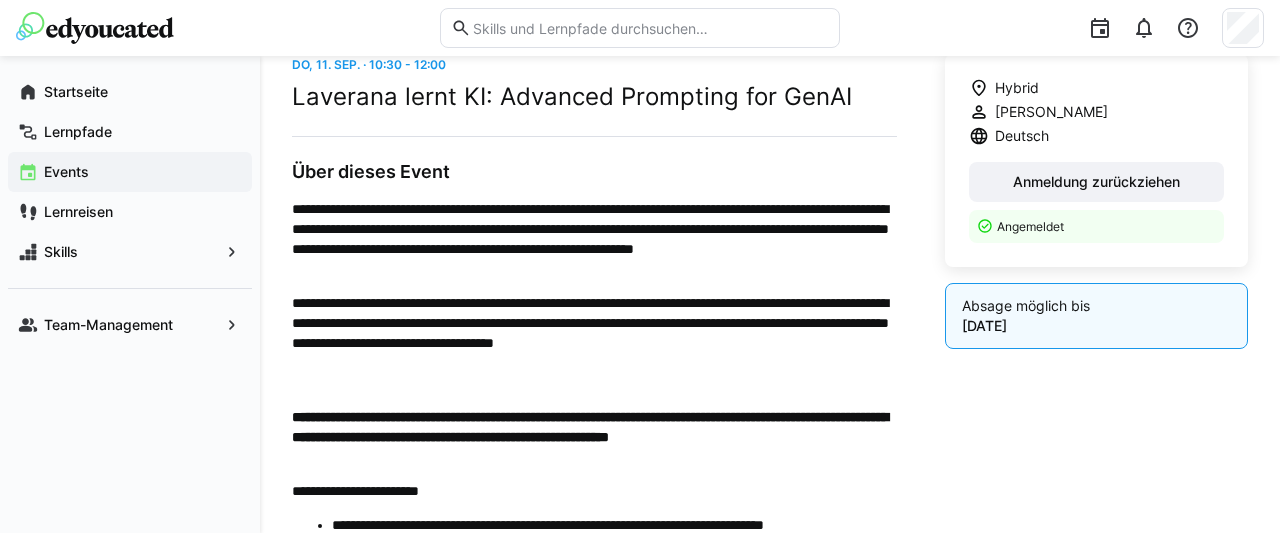 scroll, scrollTop: 624, scrollLeft: 0, axis: vertical 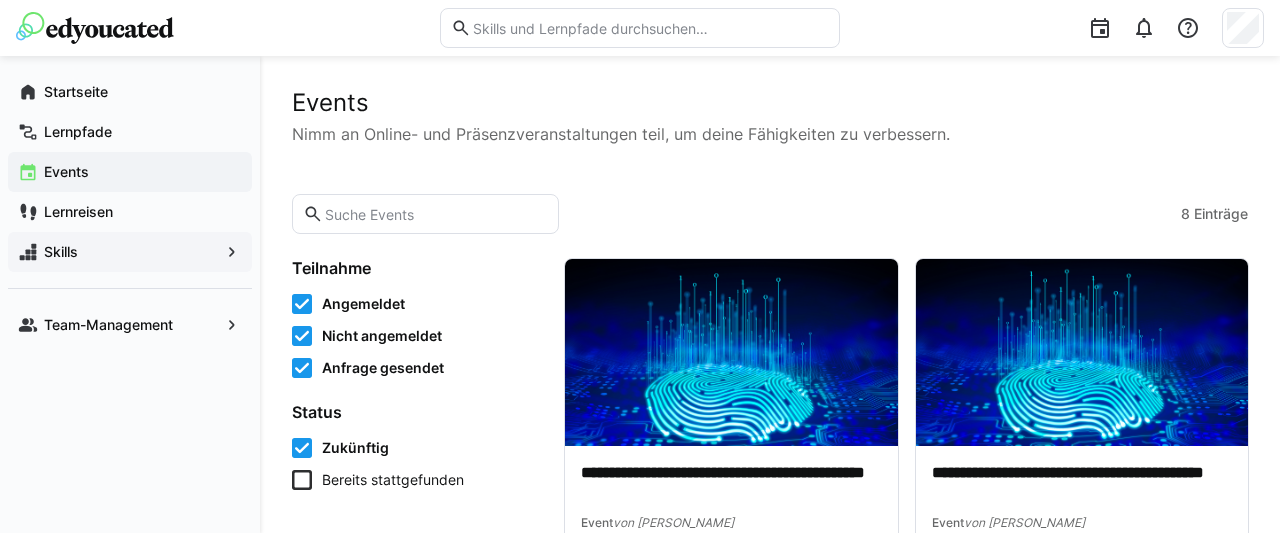 click on "Skills" 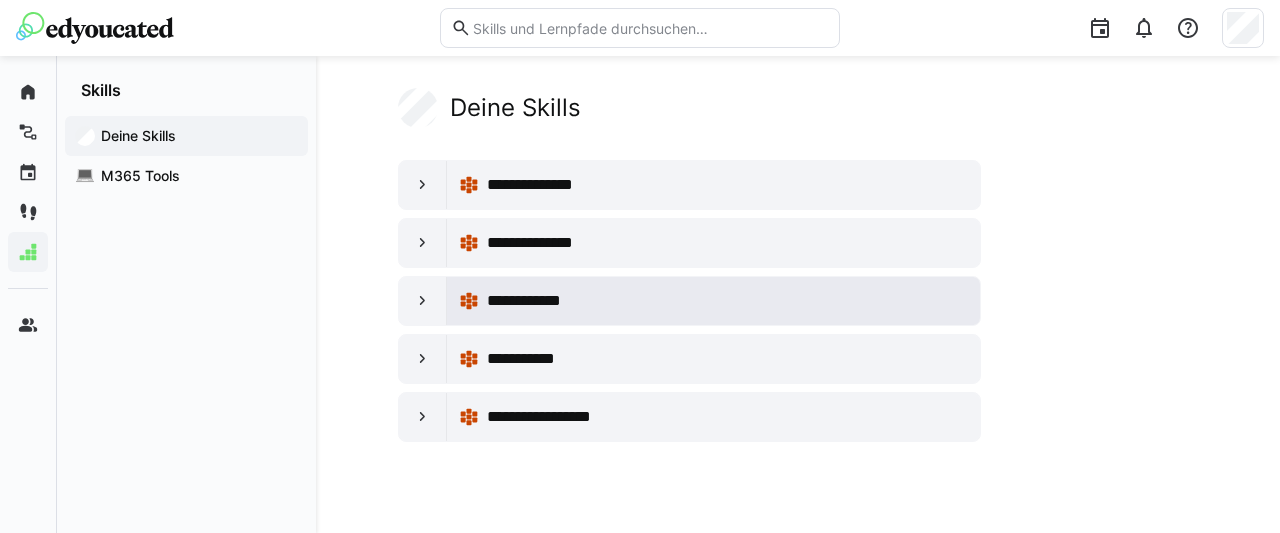click on "**********" 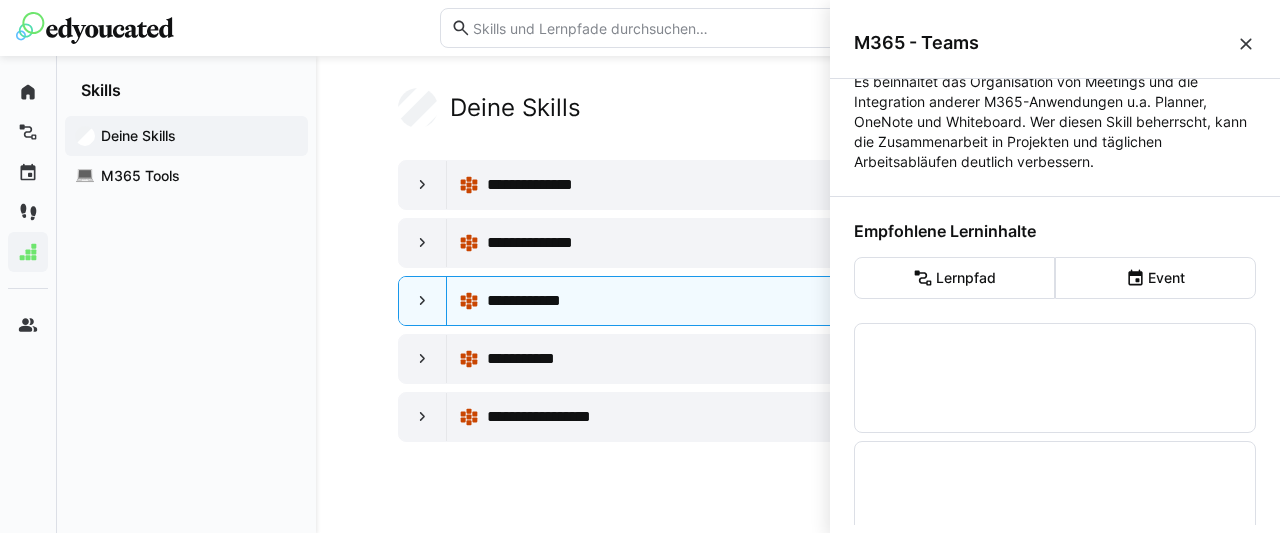 scroll, scrollTop: 164, scrollLeft: 0, axis: vertical 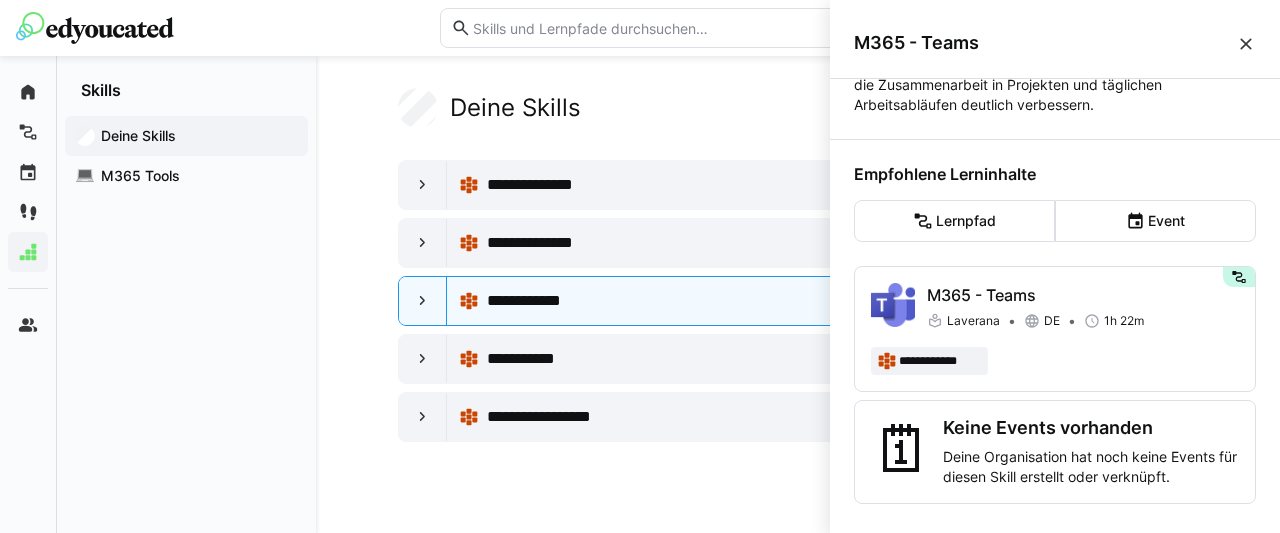 click at bounding box center (1246, 44) 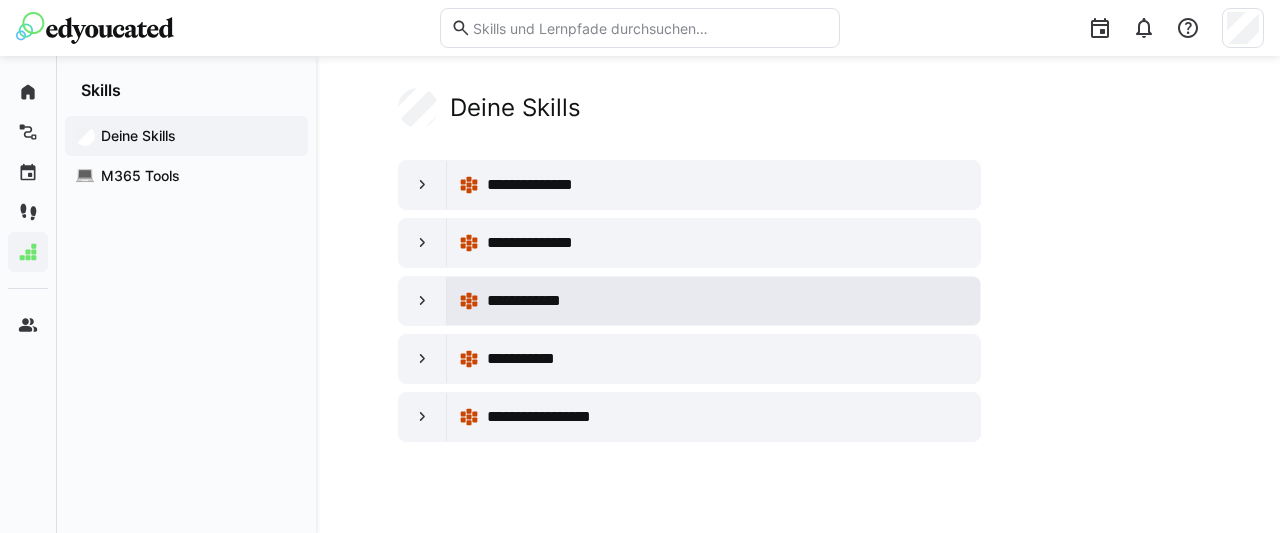 click on "**********" 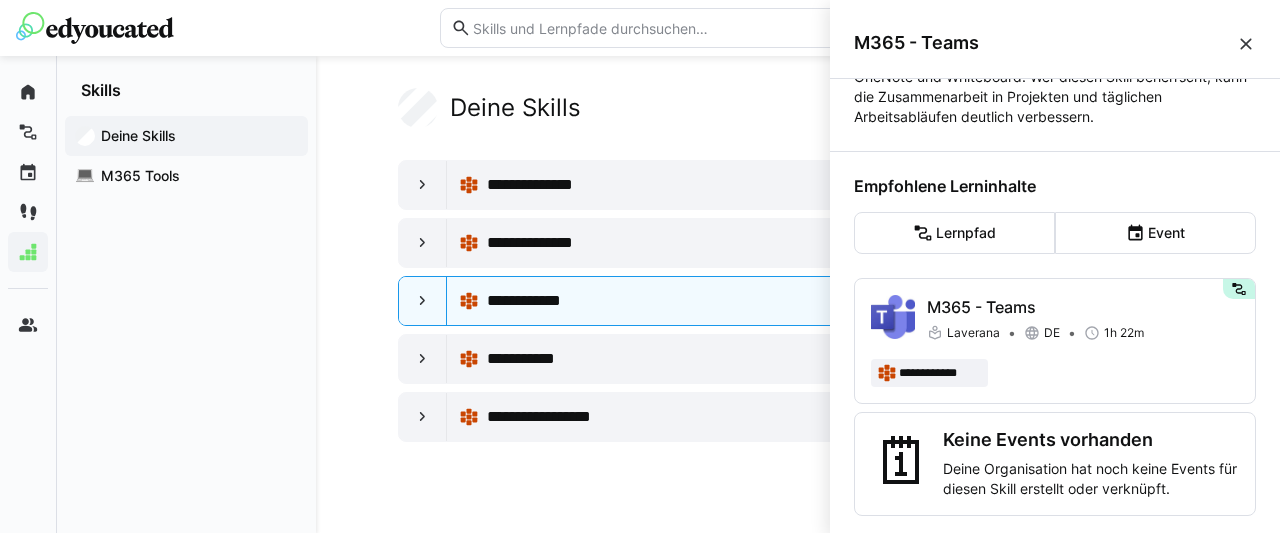 scroll, scrollTop: 164, scrollLeft: 0, axis: vertical 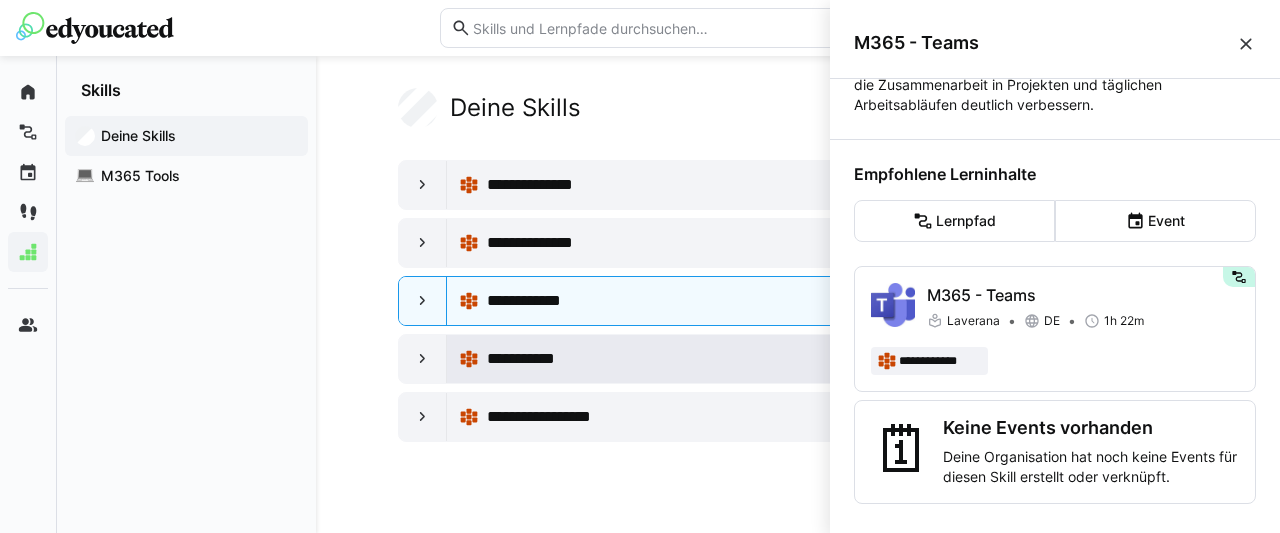 click on "**********" 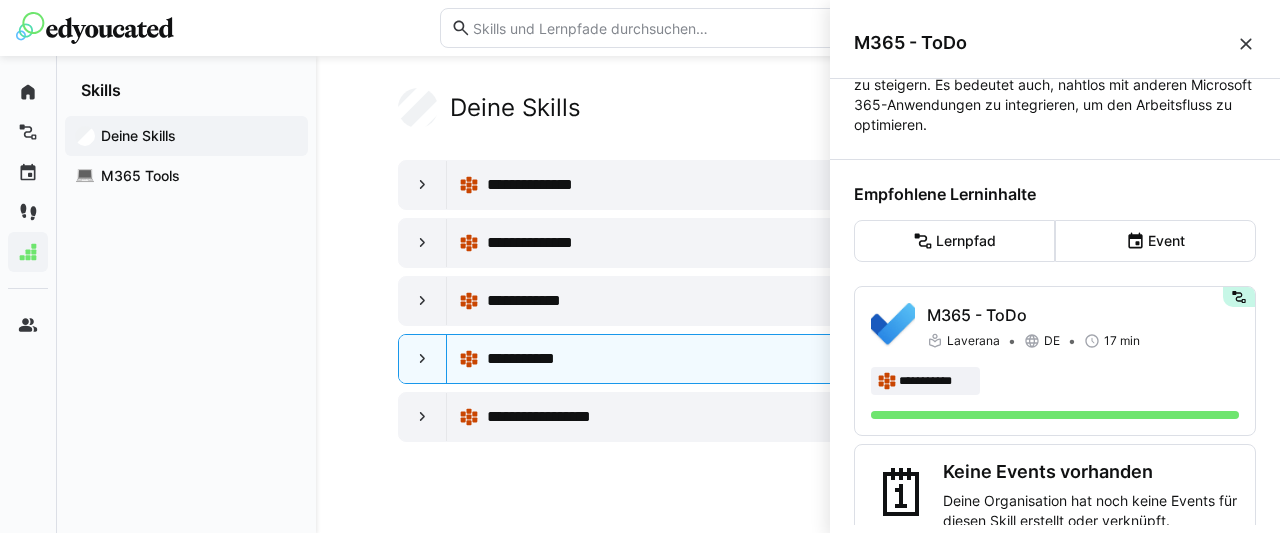 scroll, scrollTop: 208, scrollLeft: 0, axis: vertical 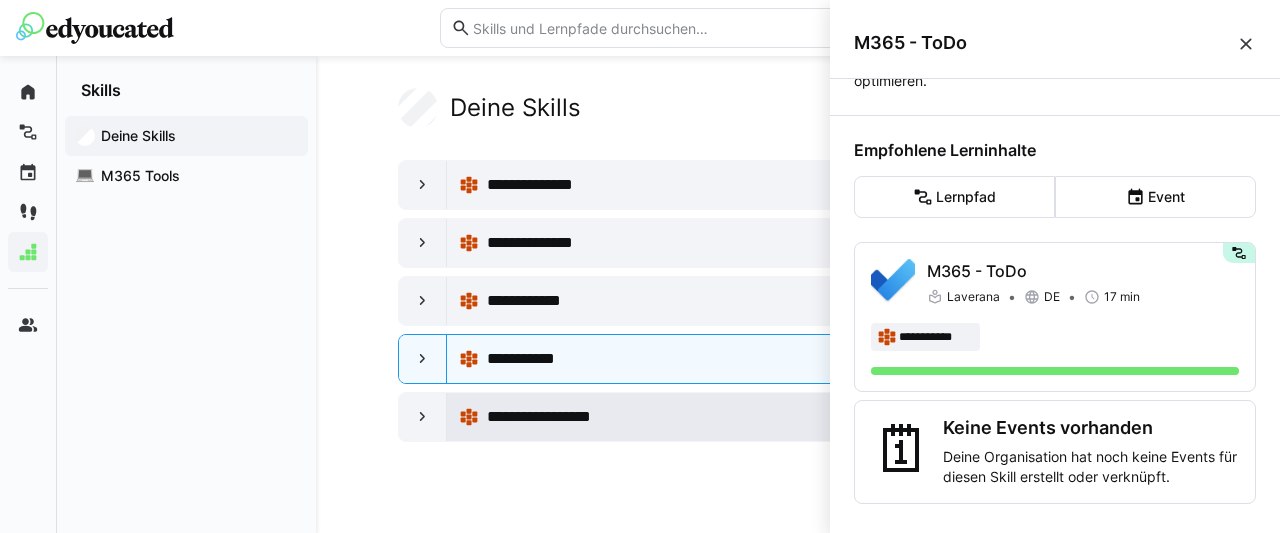 click on "**********" 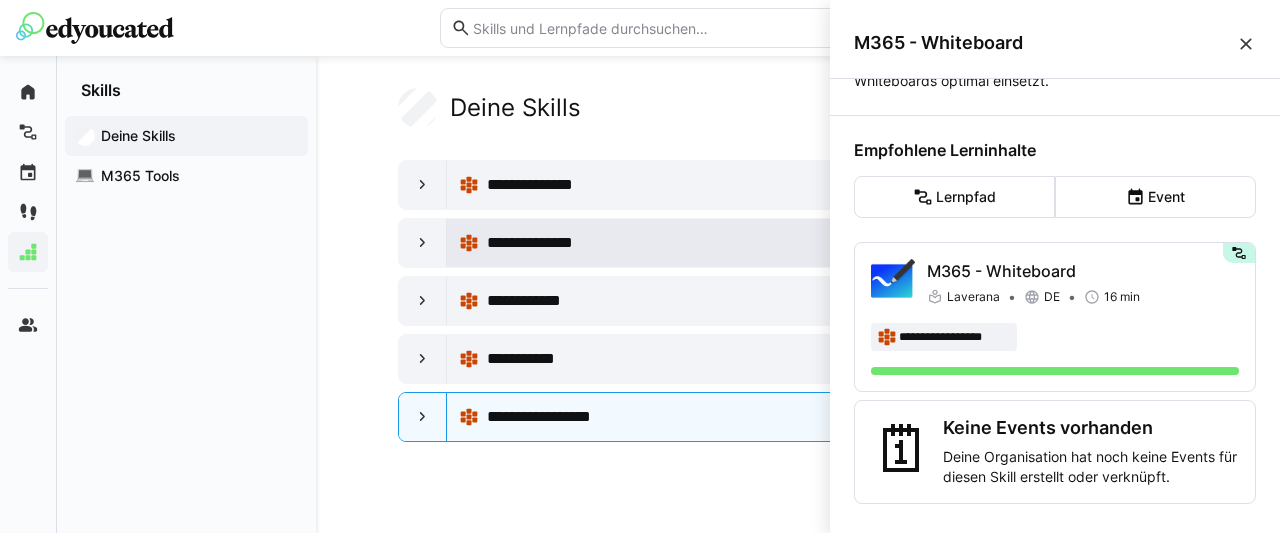 click on "**********" 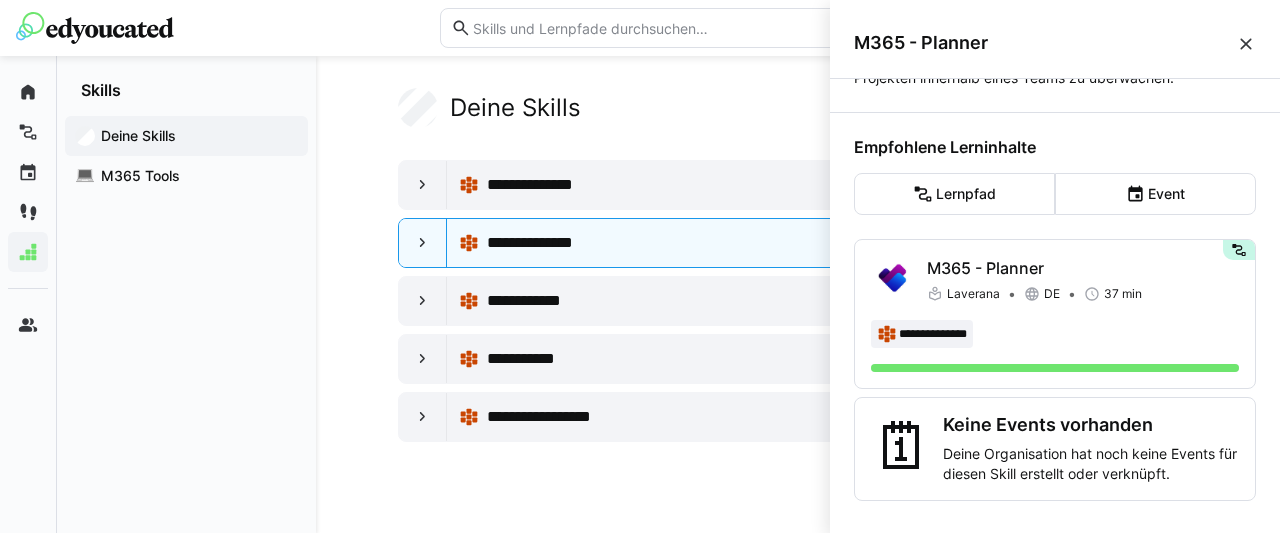 scroll, scrollTop: 148, scrollLeft: 0, axis: vertical 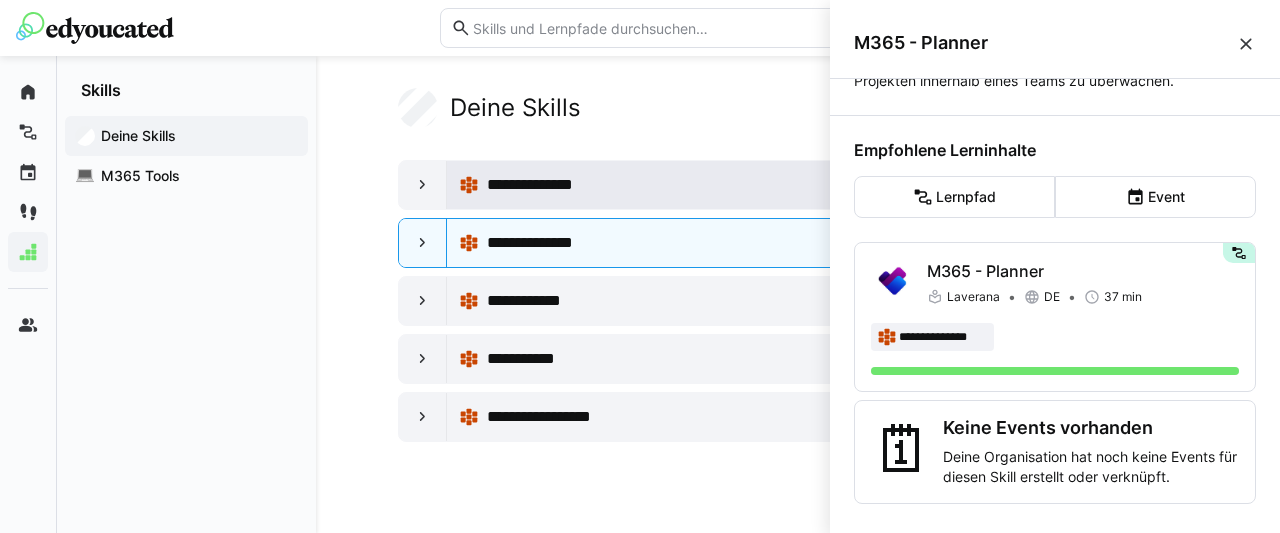 click on "**********" 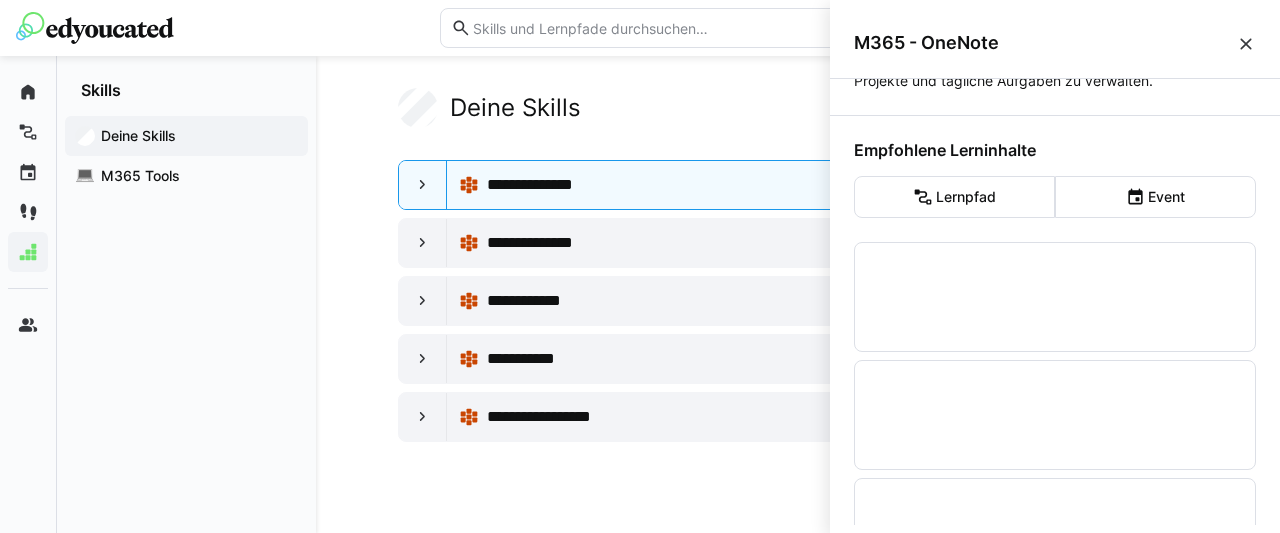 scroll, scrollTop: 124, scrollLeft: 0, axis: vertical 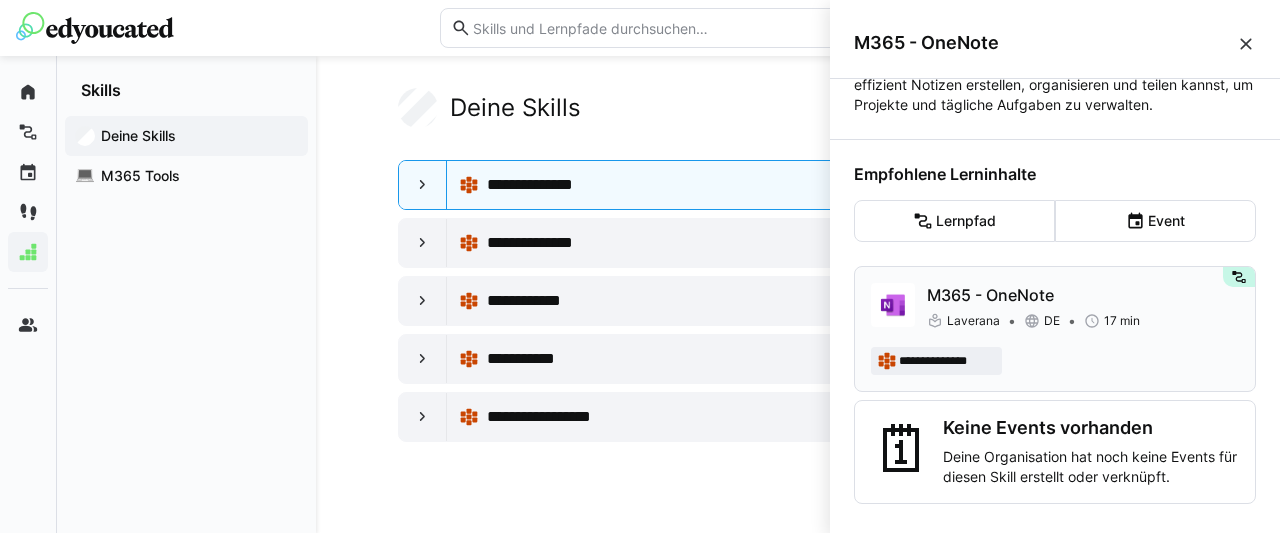 click on "DE" 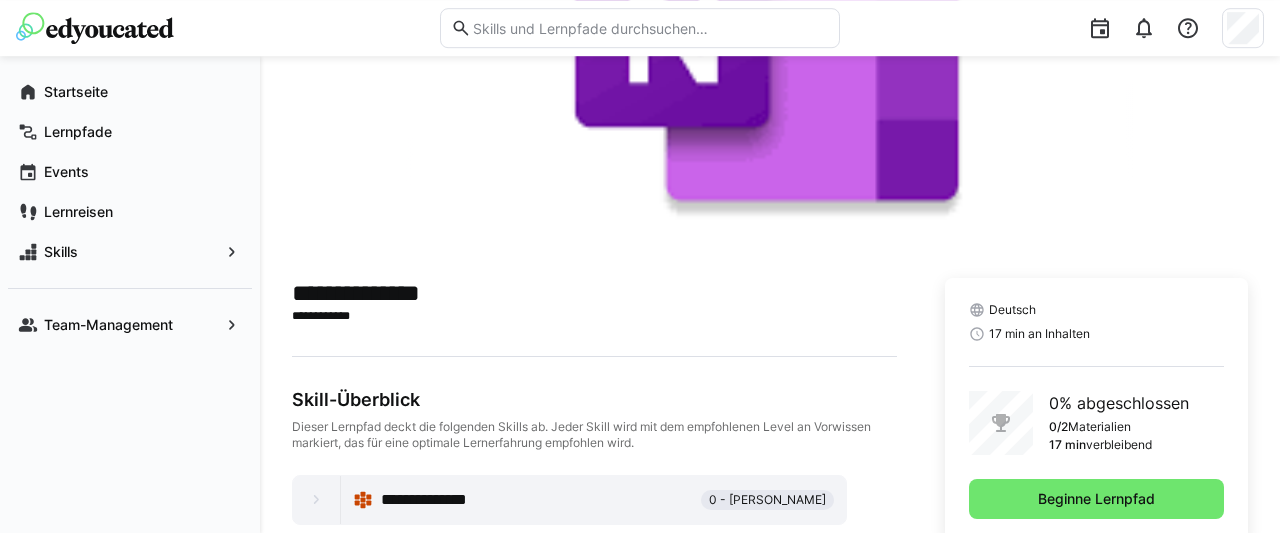 scroll, scrollTop: 298, scrollLeft: 0, axis: vertical 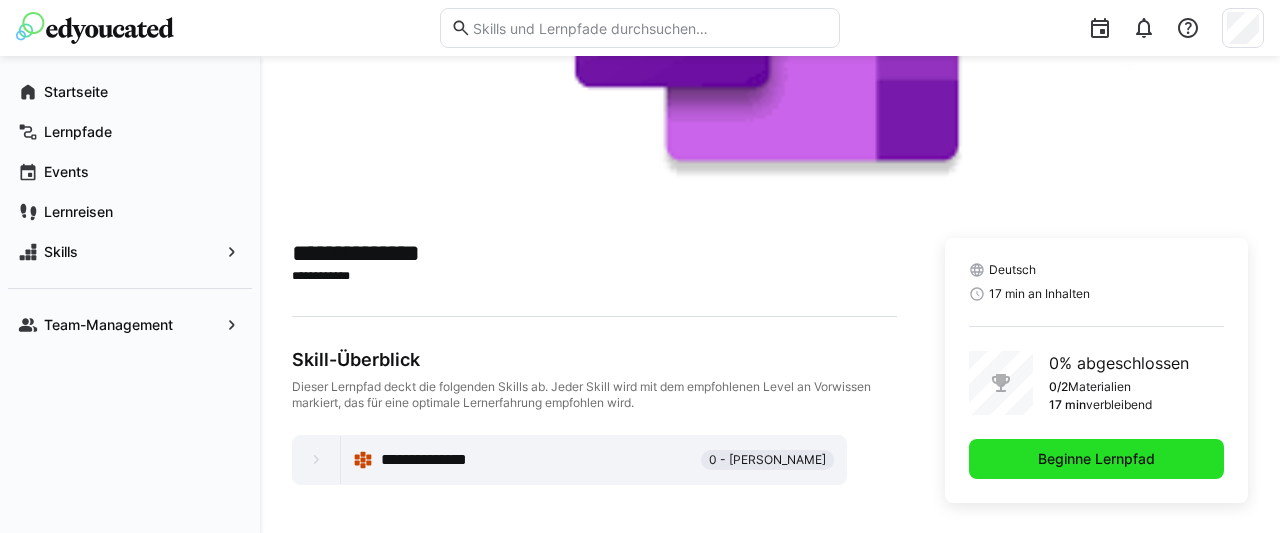 click on "Beginne Lernpfad" 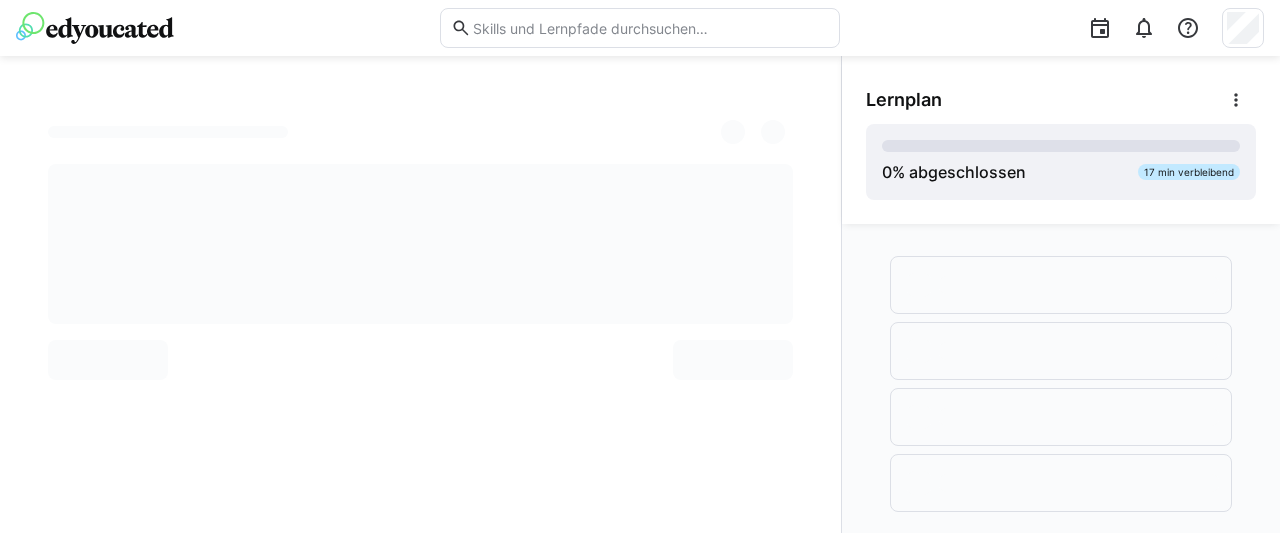 scroll, scrollTop: 0, scrollLeft: 0, axis: both 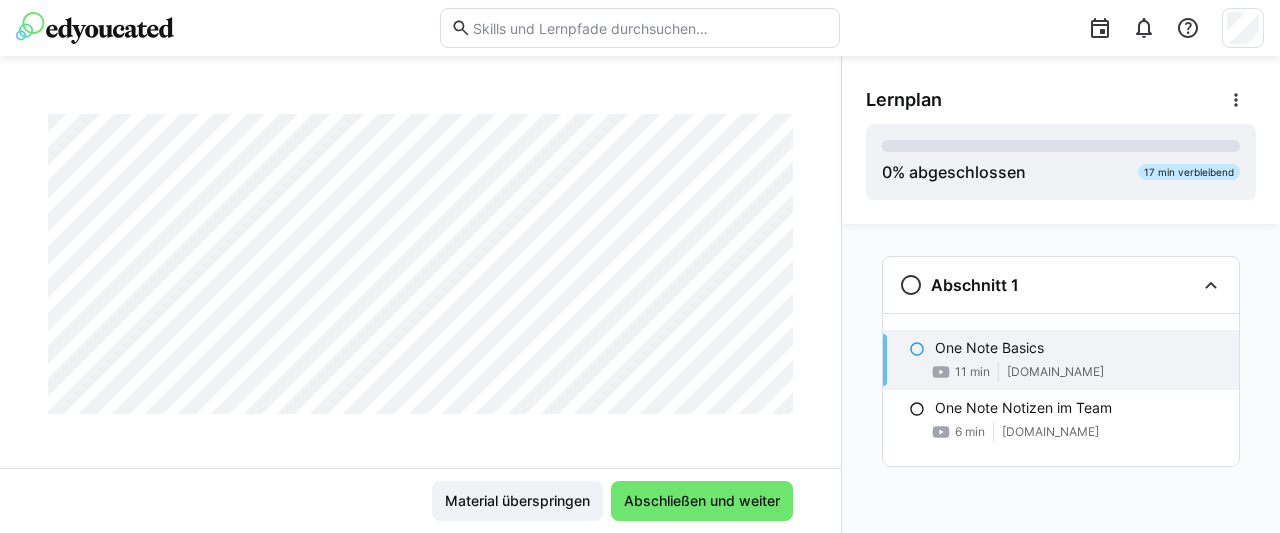 click on "M365 - OneNote One Note Basics 11 LP
Material überspringen Abschließen und weiter" 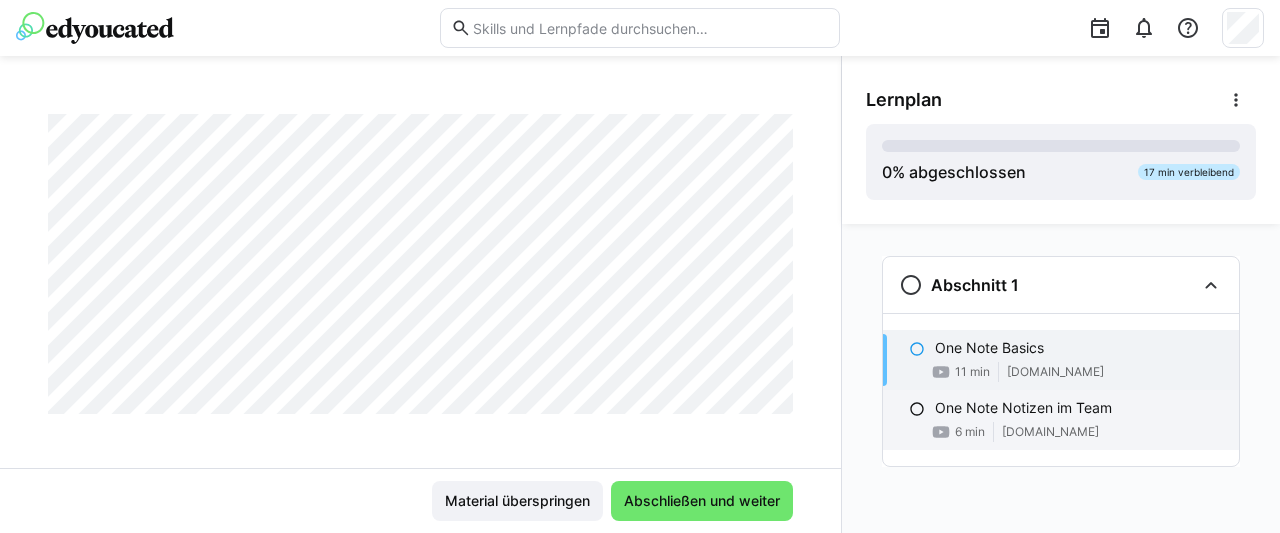 click on "www.youtube.com" 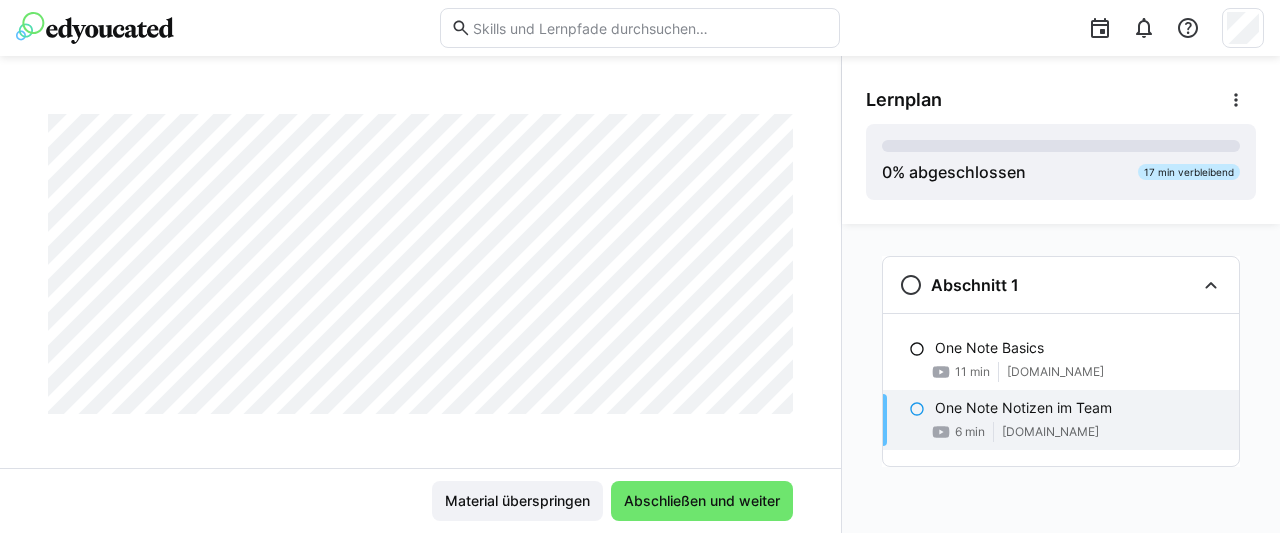 click on "M365 - OneNote One Note Notizen im Team 6 LP" 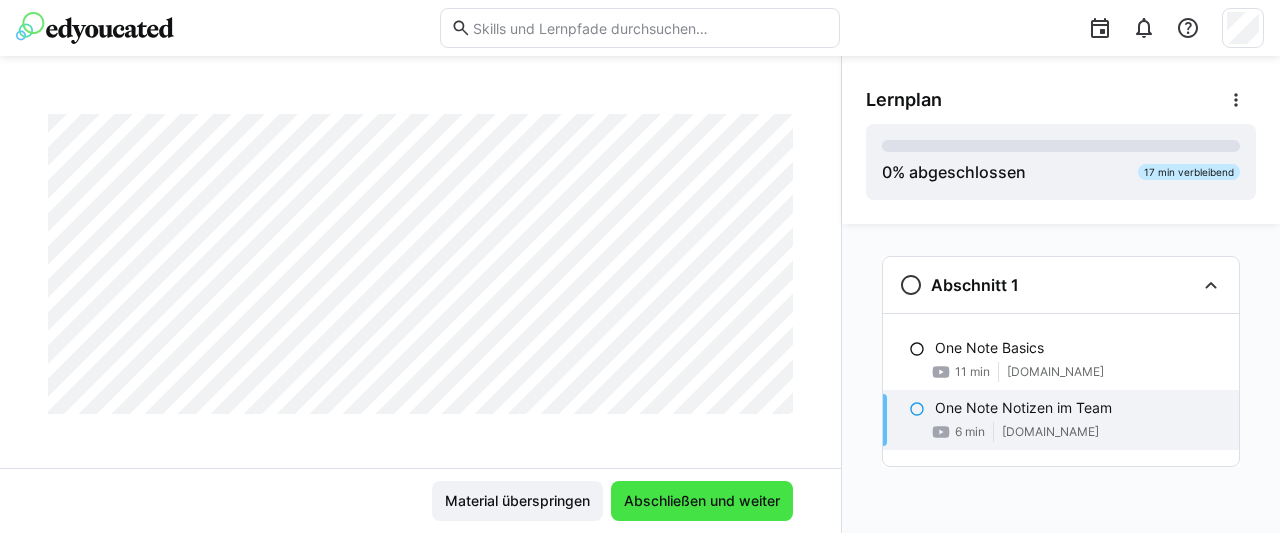 click on "Abschließen und weiter" 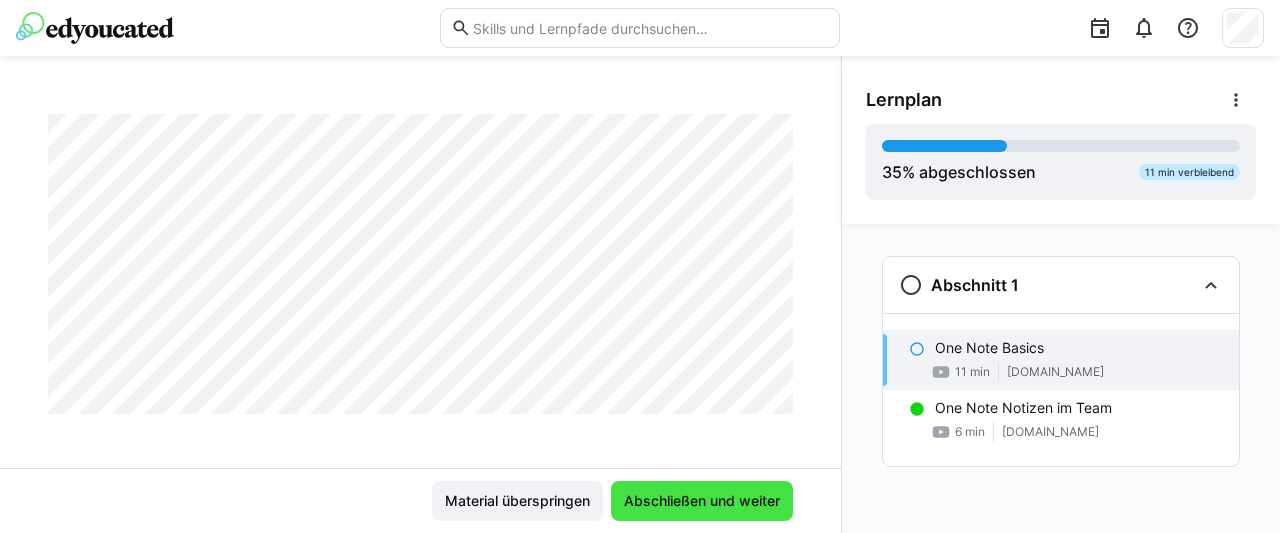 click on "Abschließen und weiter" 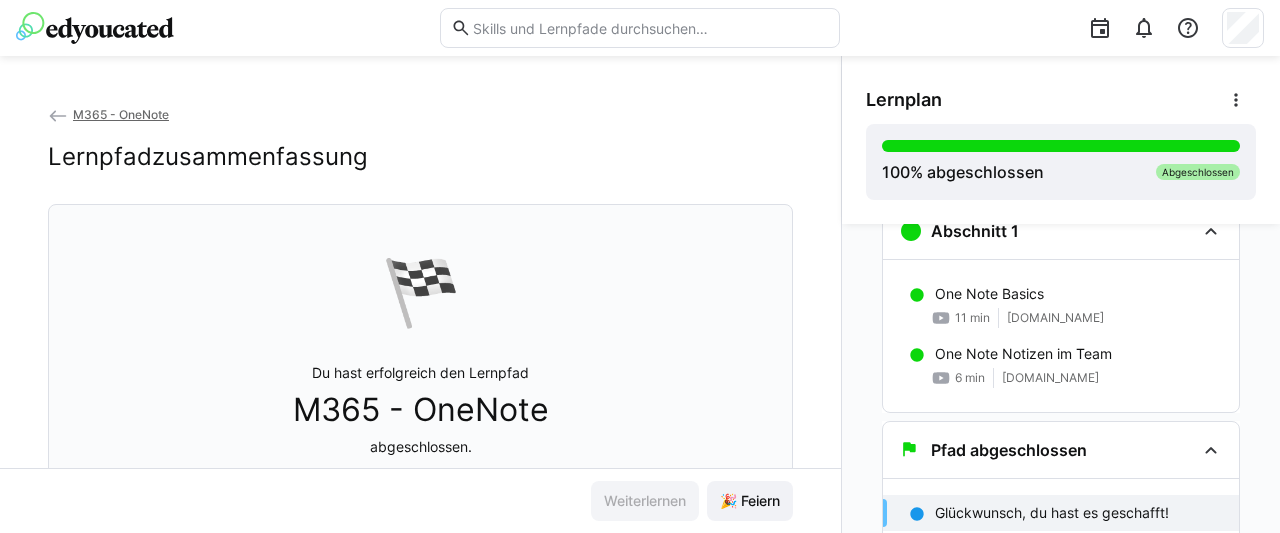 scroll, scrollTop: 61, scrollLeft: 0, axis: vertical 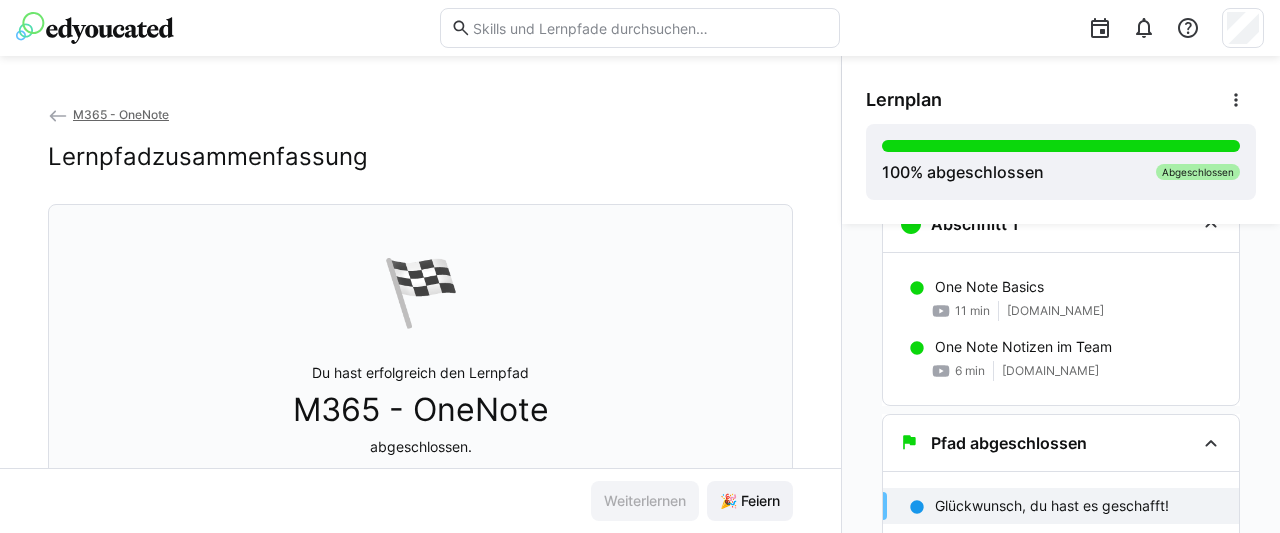 click on "M365 - OneNote" 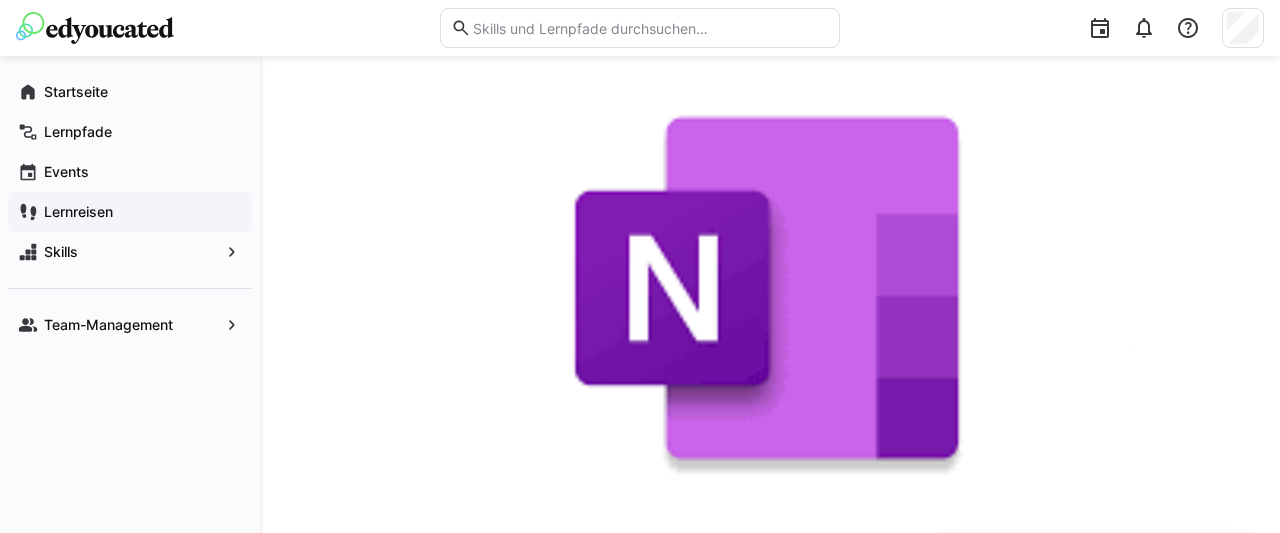 click on "Lernreisen" 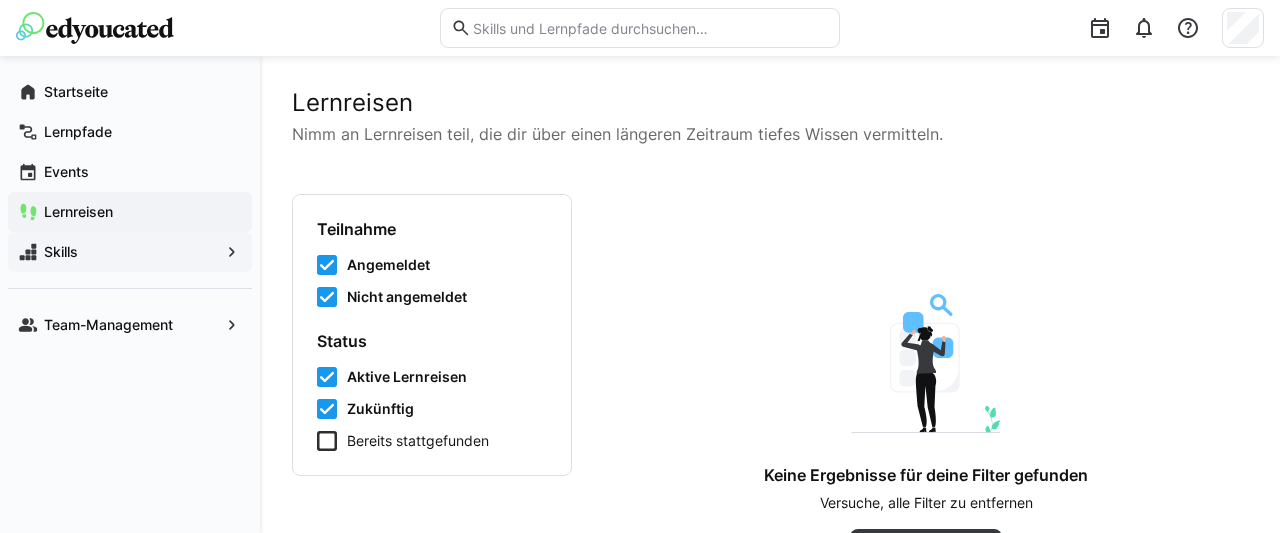 click on "Skills" 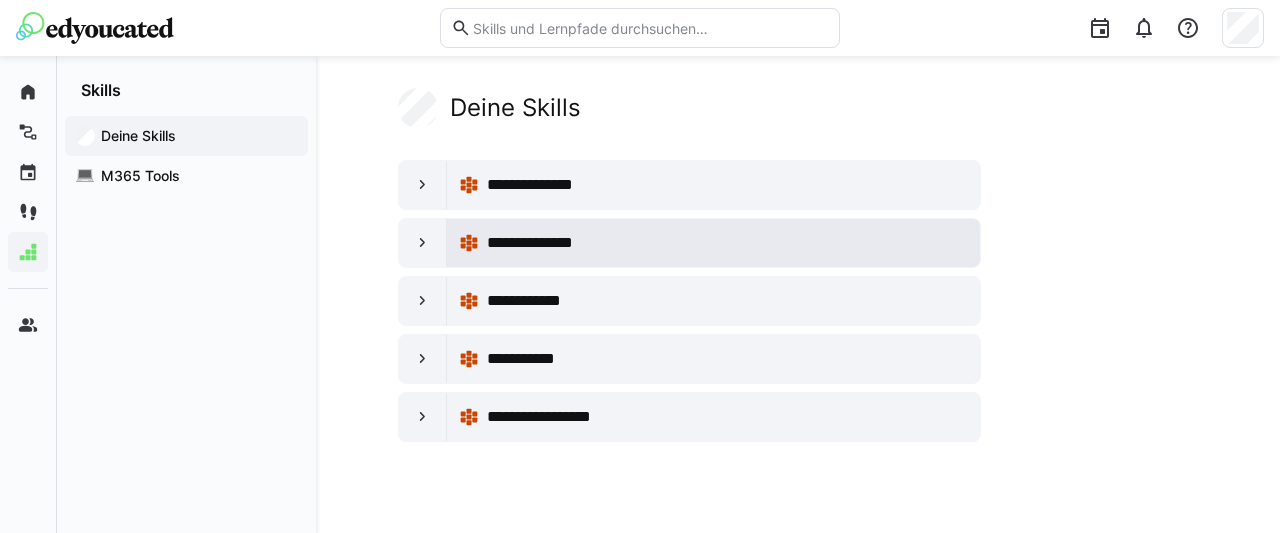 click on "**********" 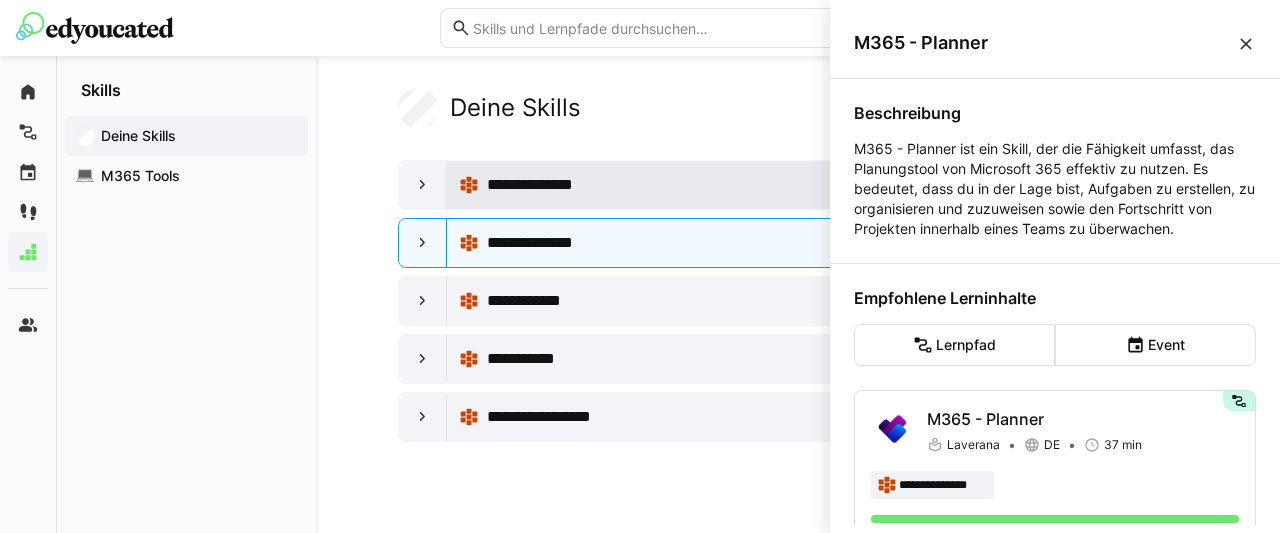 click on "**********" 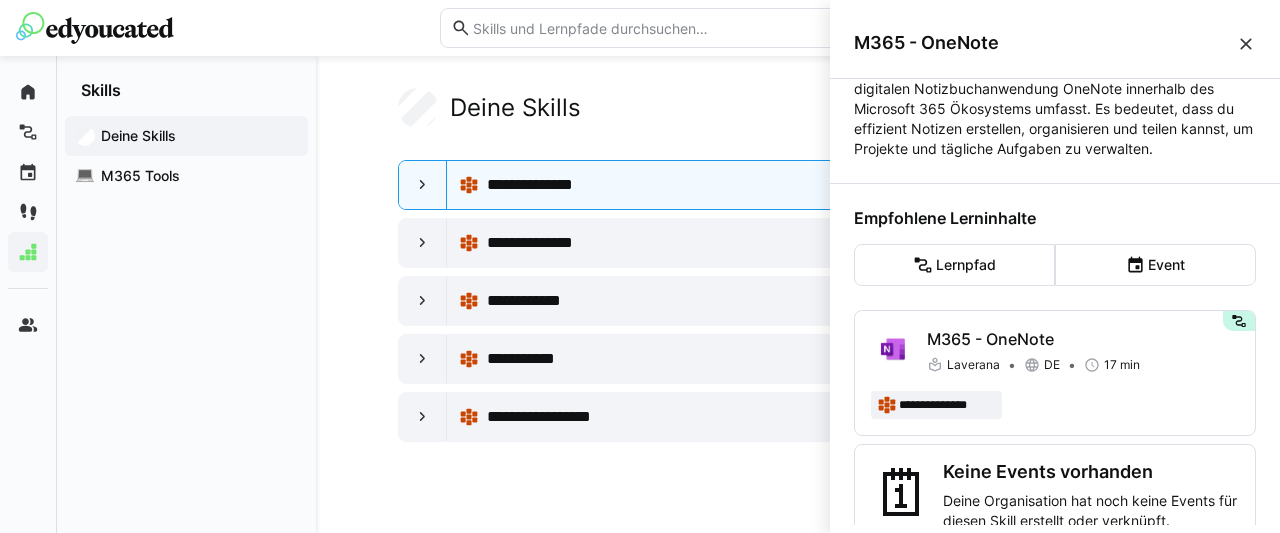 scroll, scrollTop: 124, scrollLeft: 0, axis: vertical 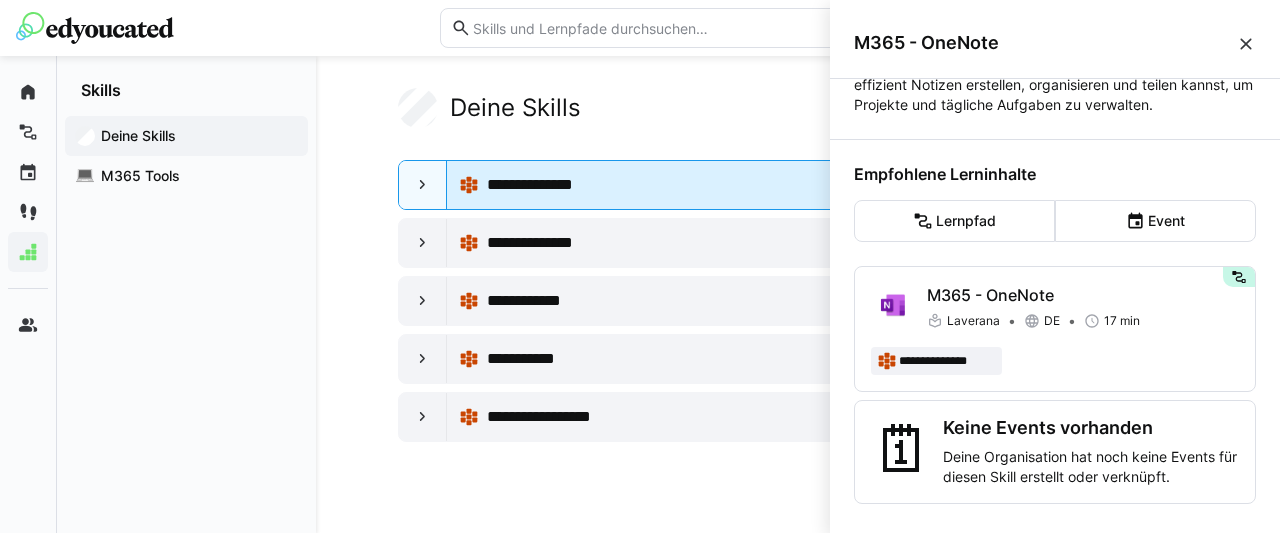 click on "**********" 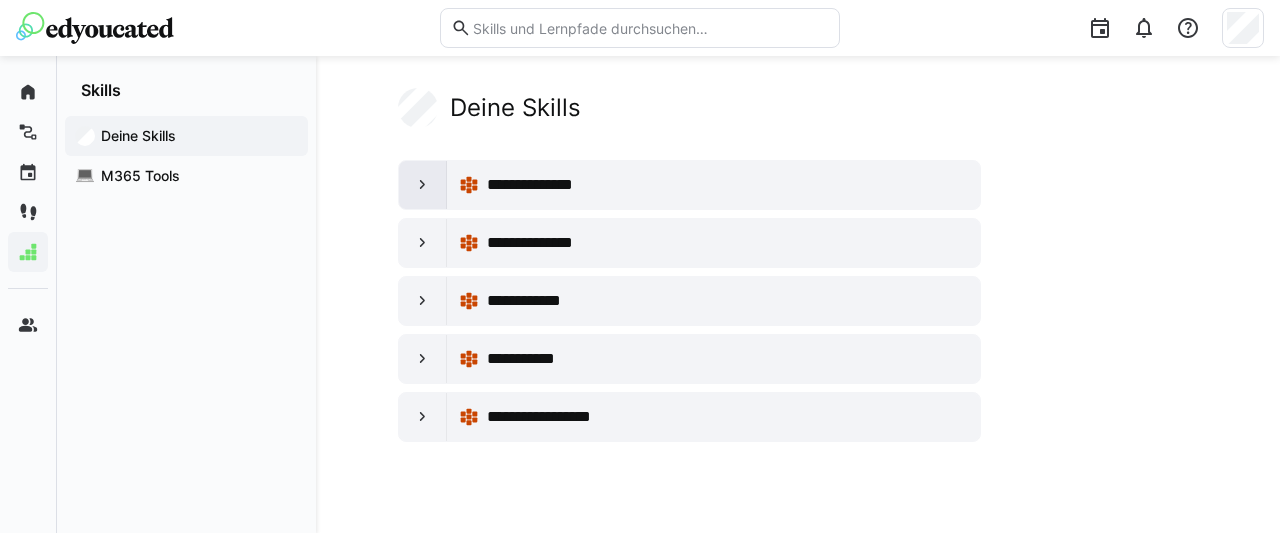 click 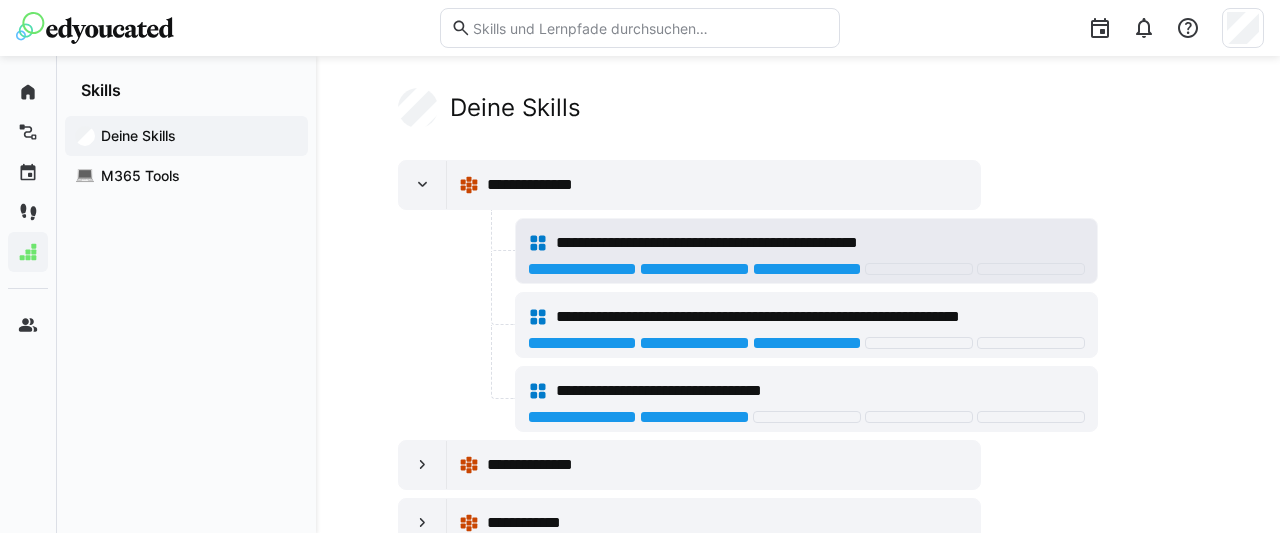 click on "**********" 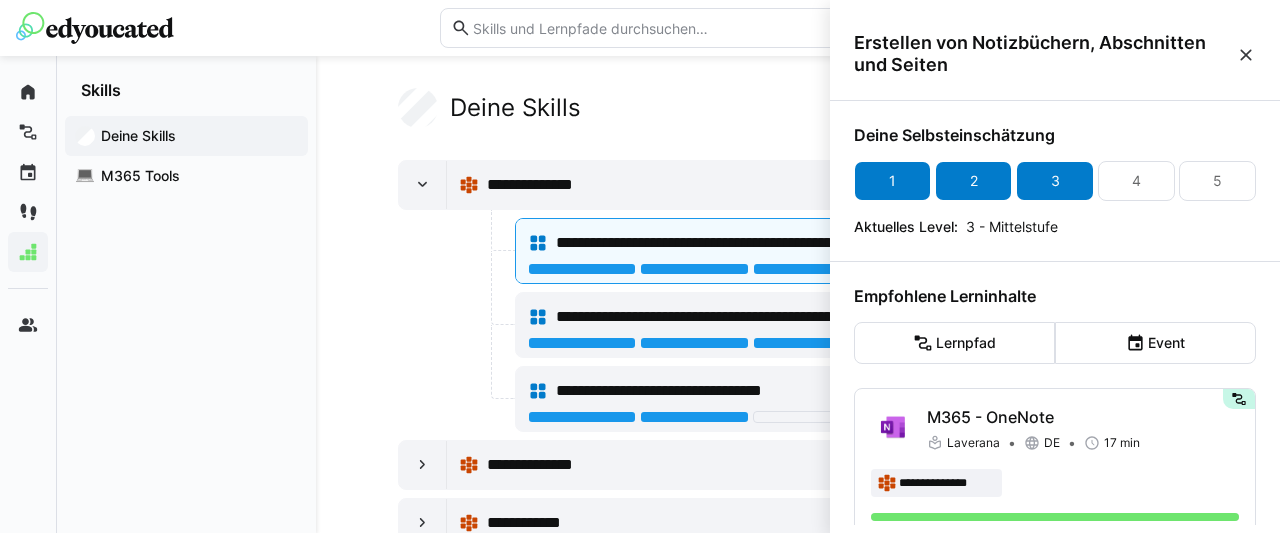 click on "4" at bounding box center (1136, 181) 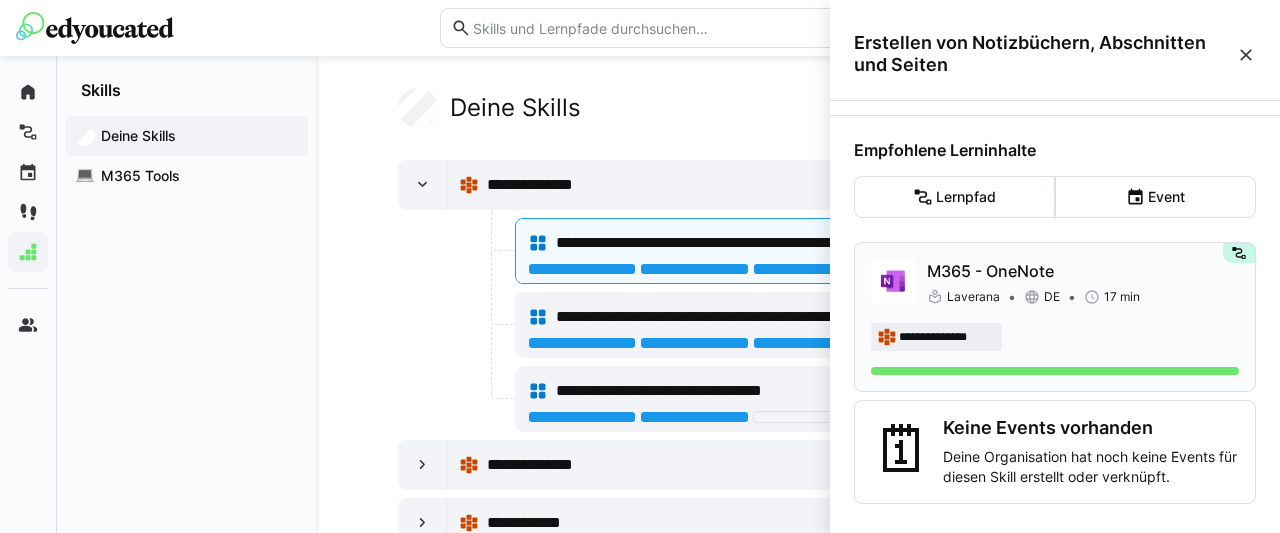 scroll, scrollTop: 0, scrollLeft: 0, axis: both 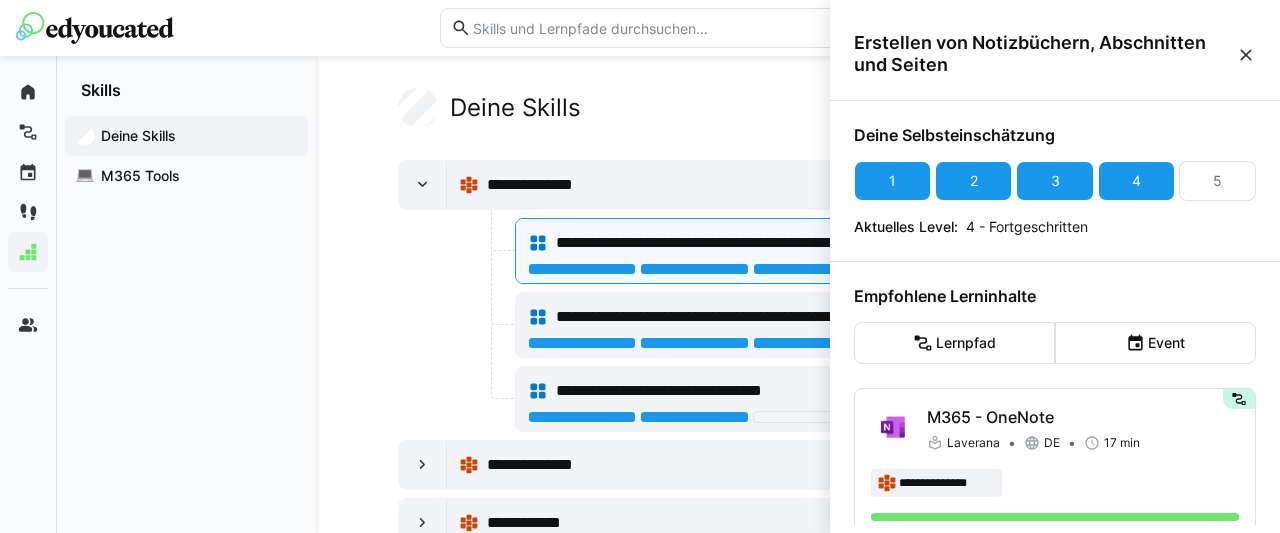 click on "1 2 3 4 5 Aktuelles Level:  4 - Fortgeschritten" at bounding box center [1055, 199] 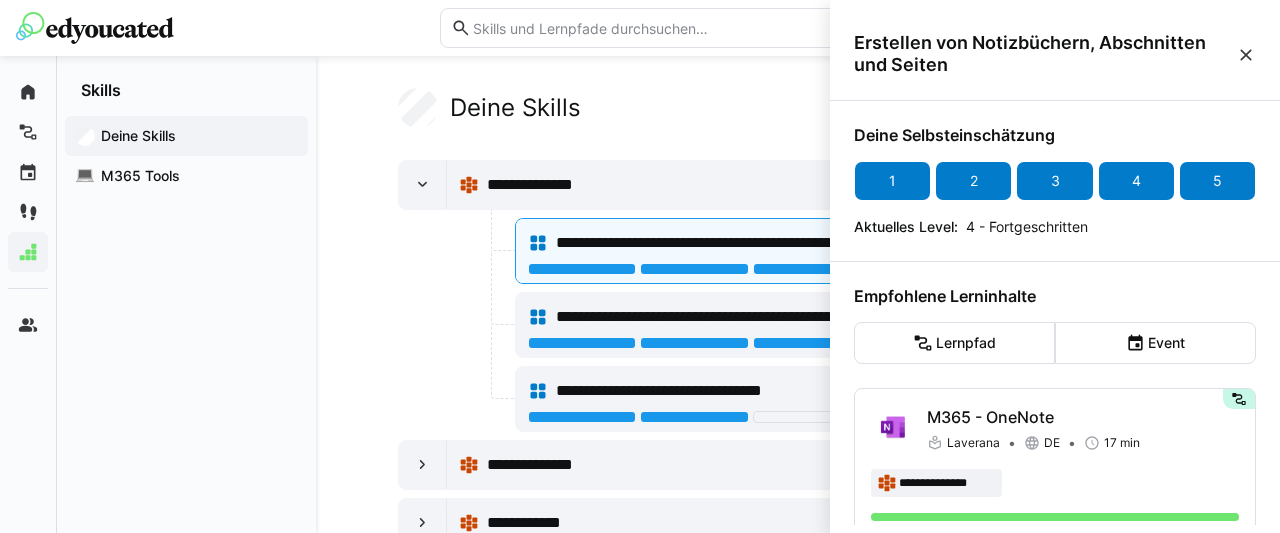 click on "5" at bounding box center [1217, 181] 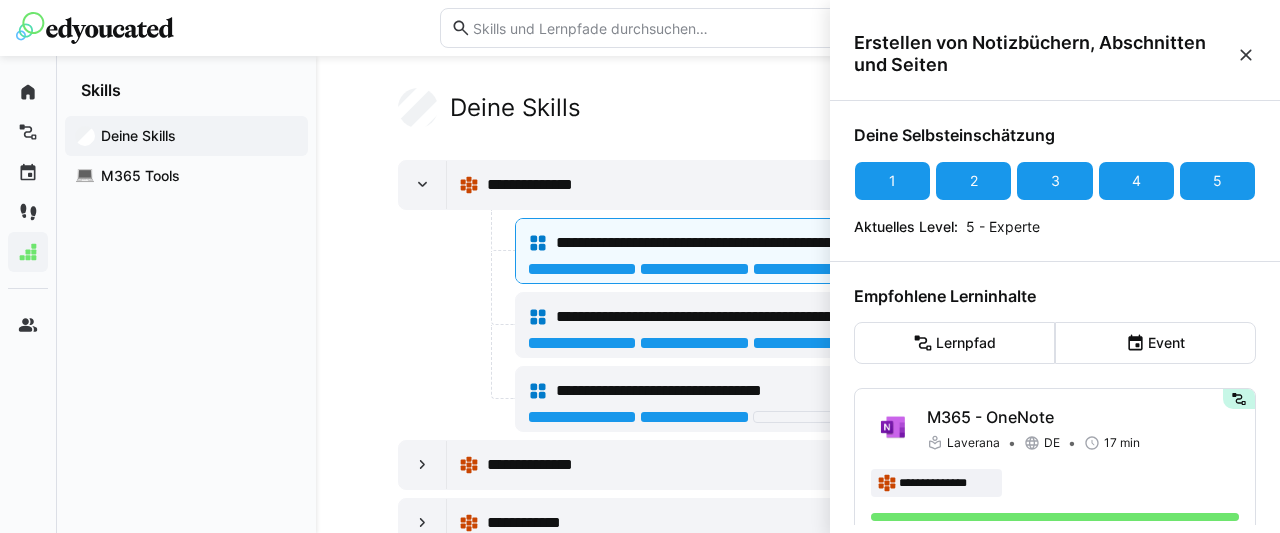 scroll, scrollTop: 146, scrollLeft: 0, axis: vertical 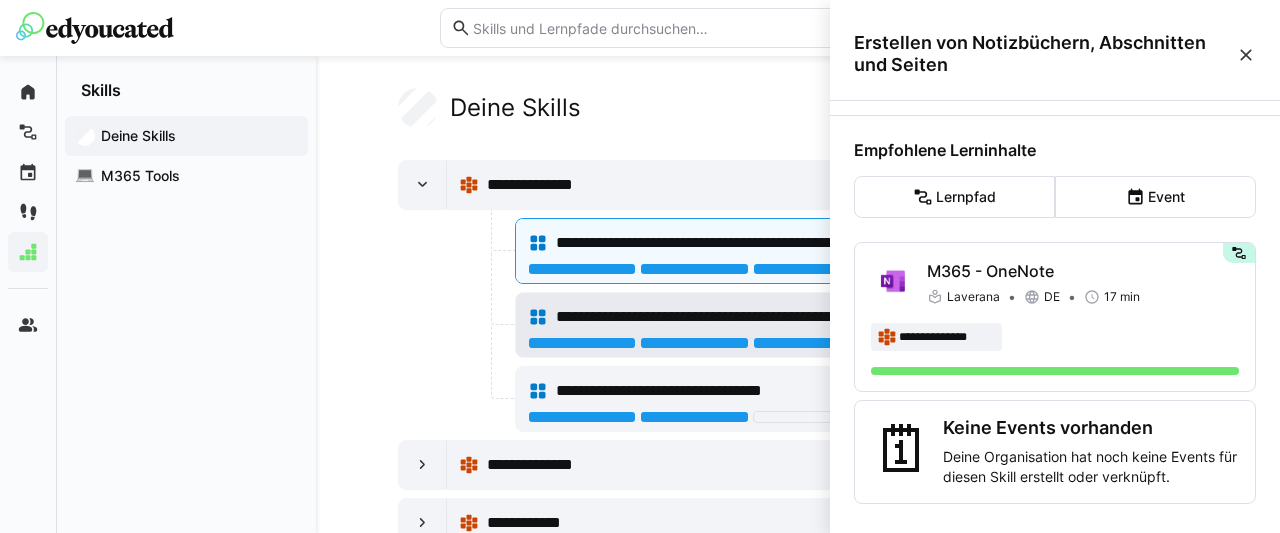 click on "**********" 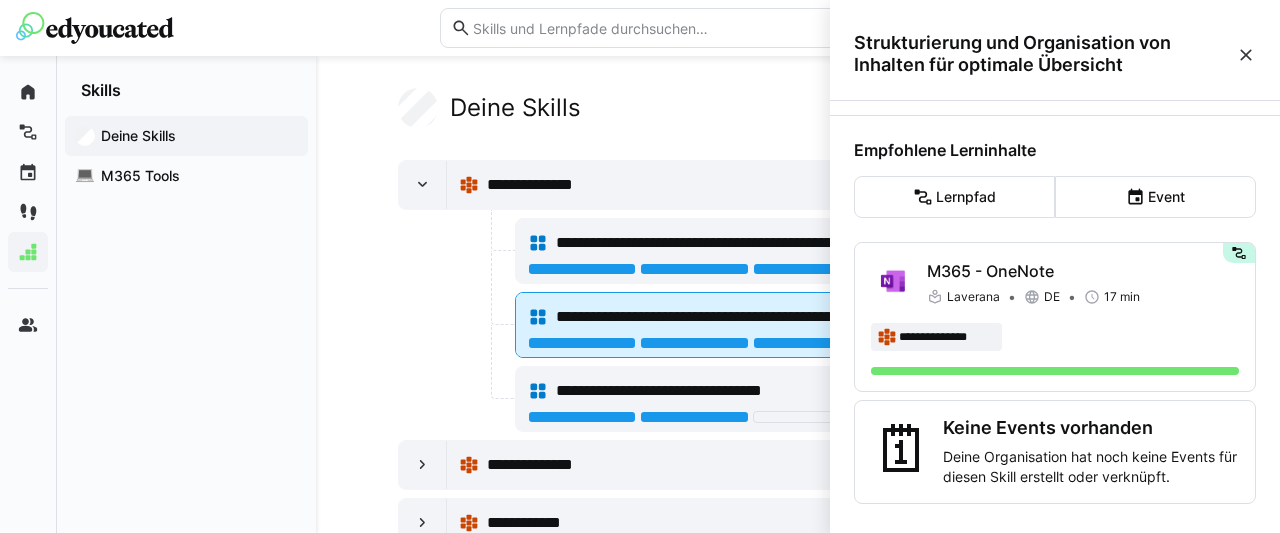 click on "**********" 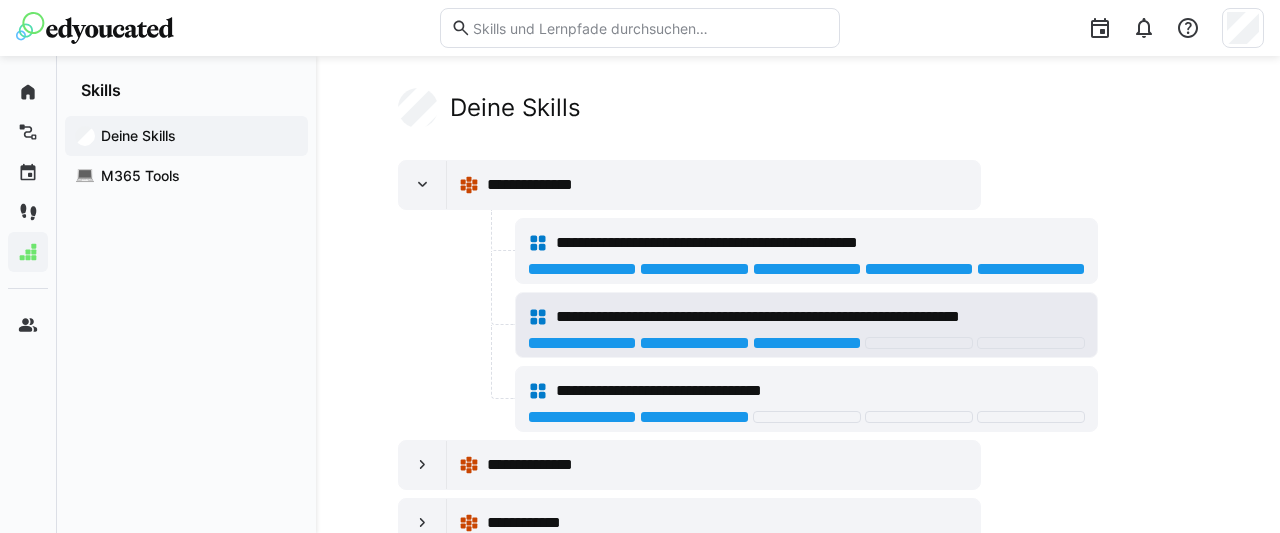 click on "**********" 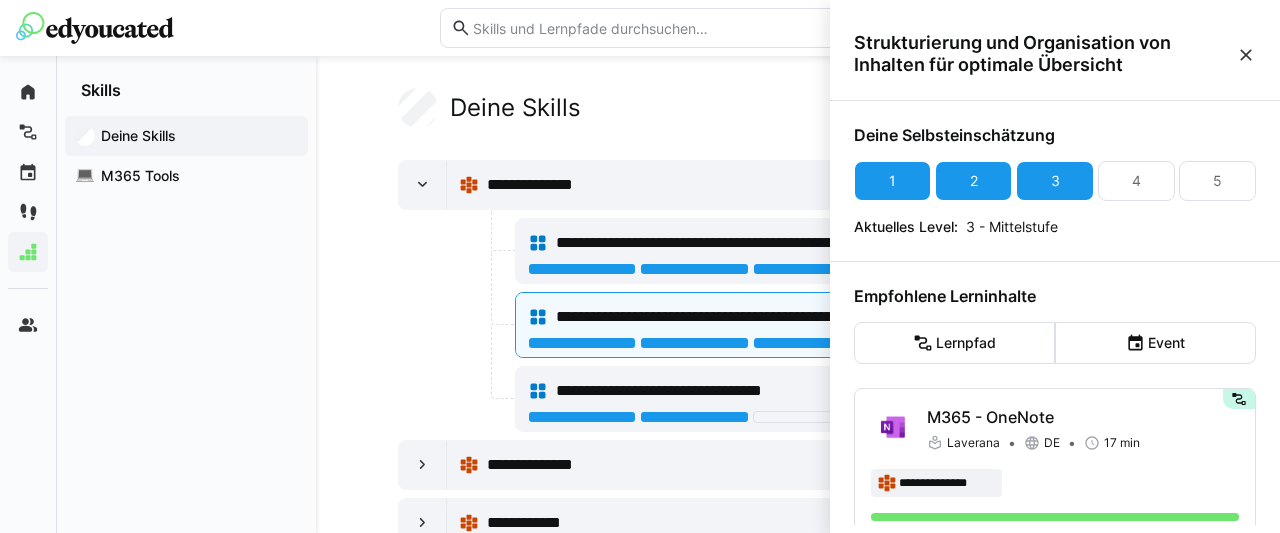 click at bounding box center (1246, 55) 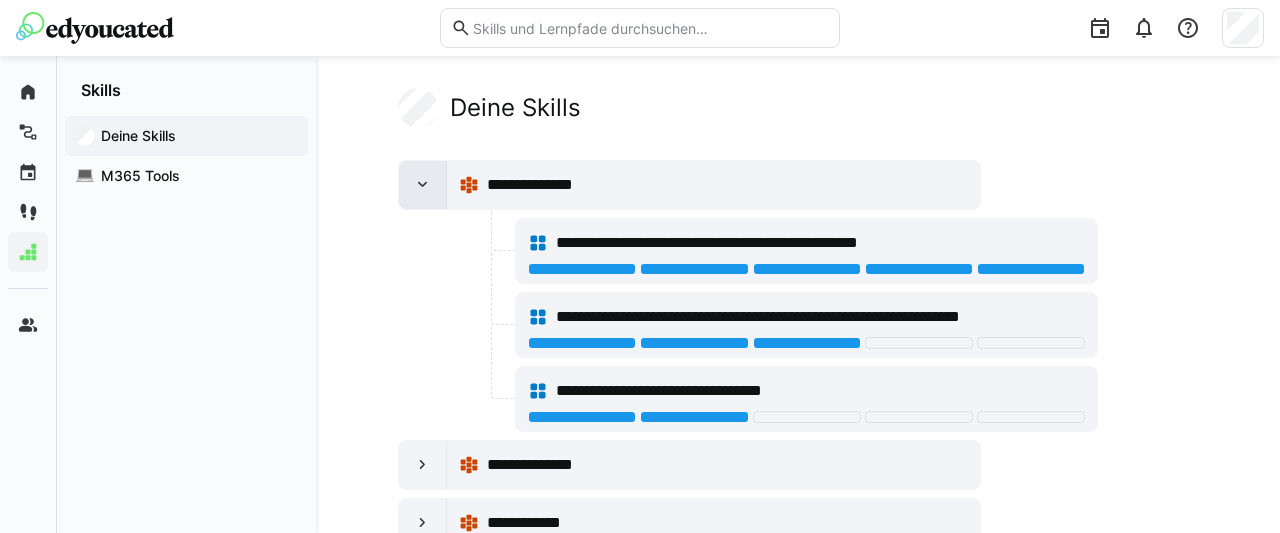 click 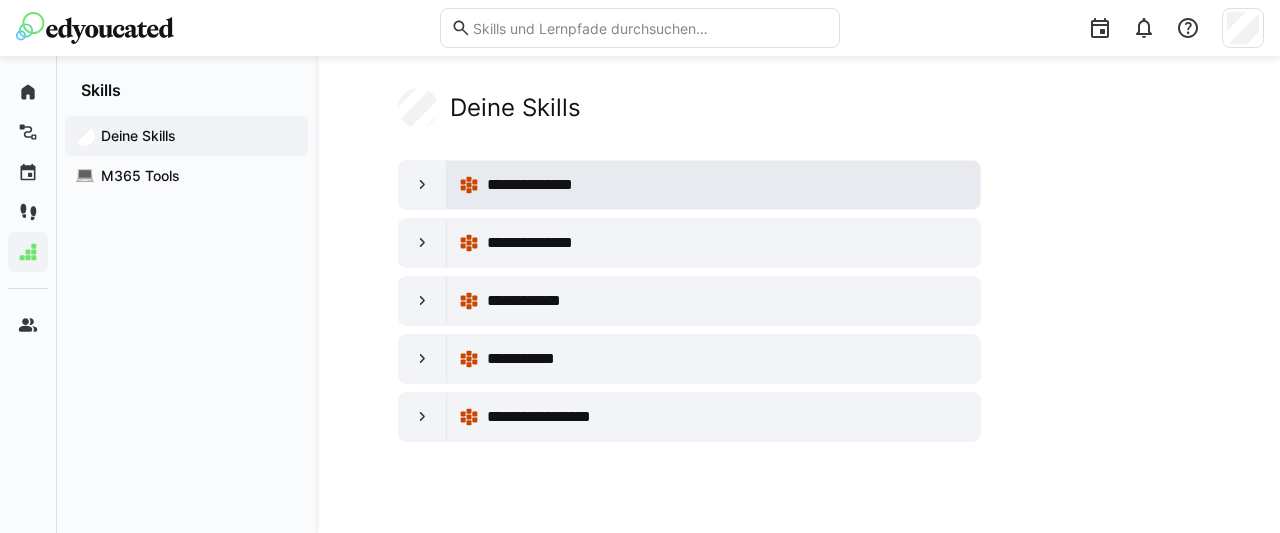 click on "**********" 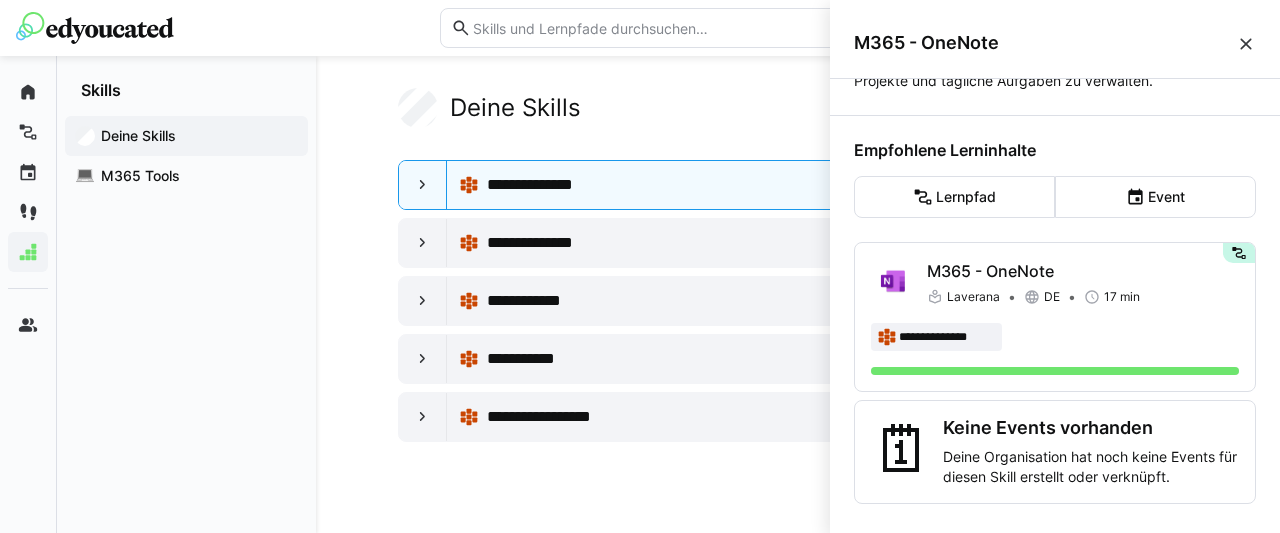 scroll, scrollTop: 148, scrollLeft: 0, axis: vertical 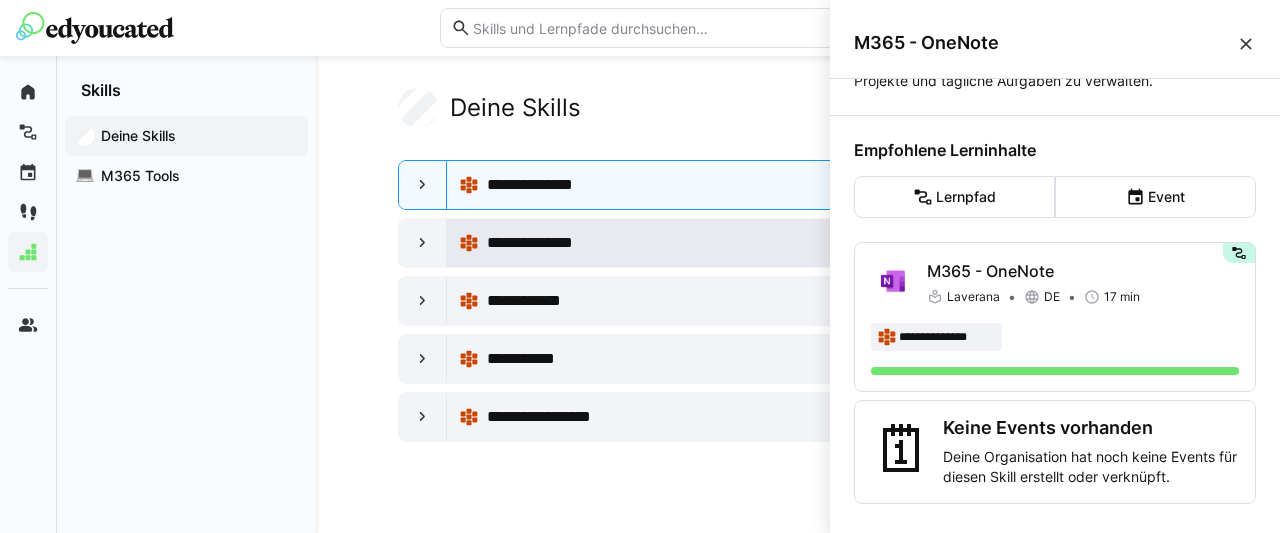 click on "**********" 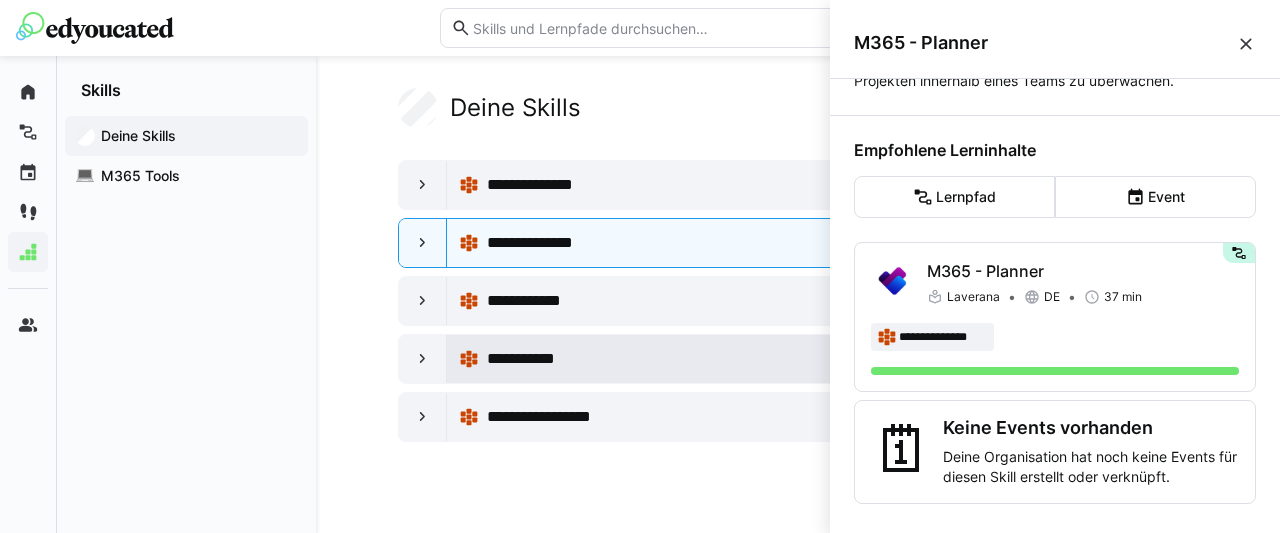 click on "**********" 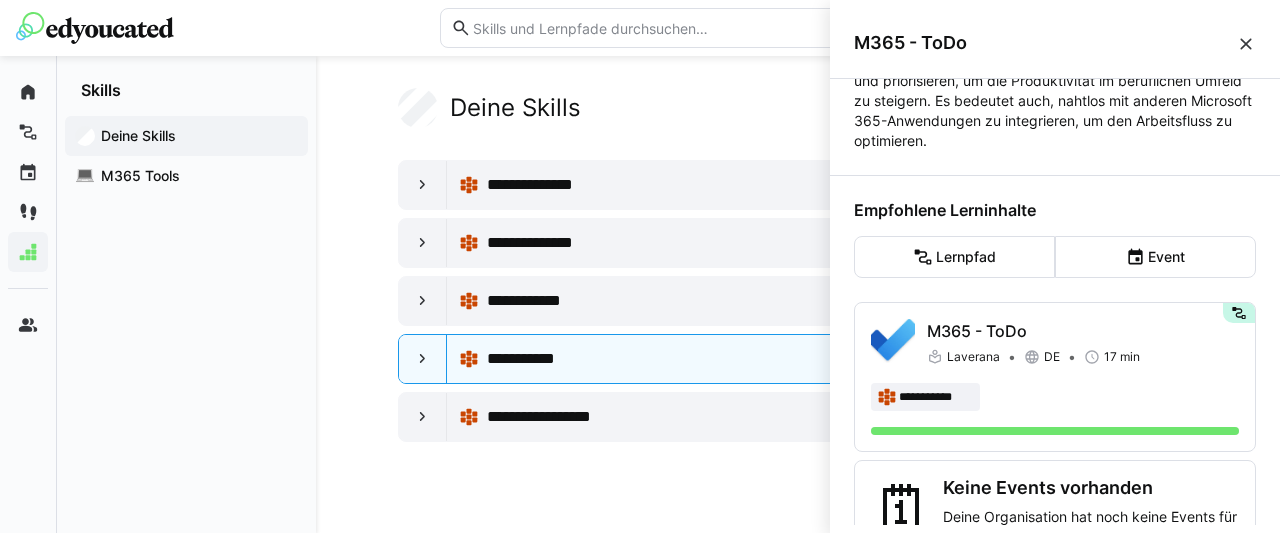 scroll, scrollTop: 208, scrollLeft: 0, axis: vertical 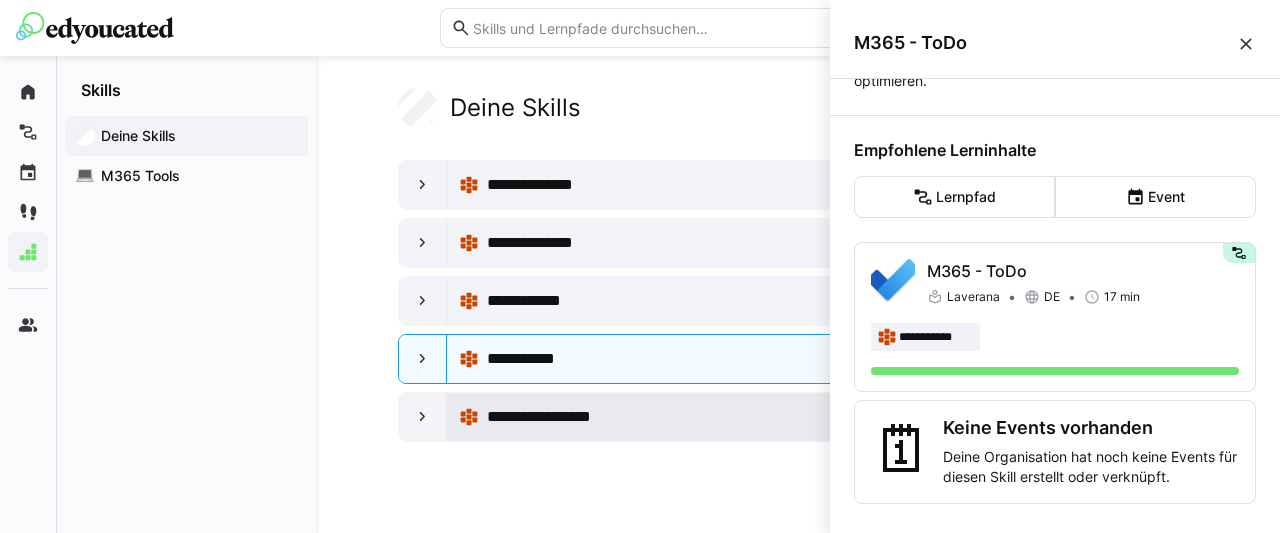 click on "**********" 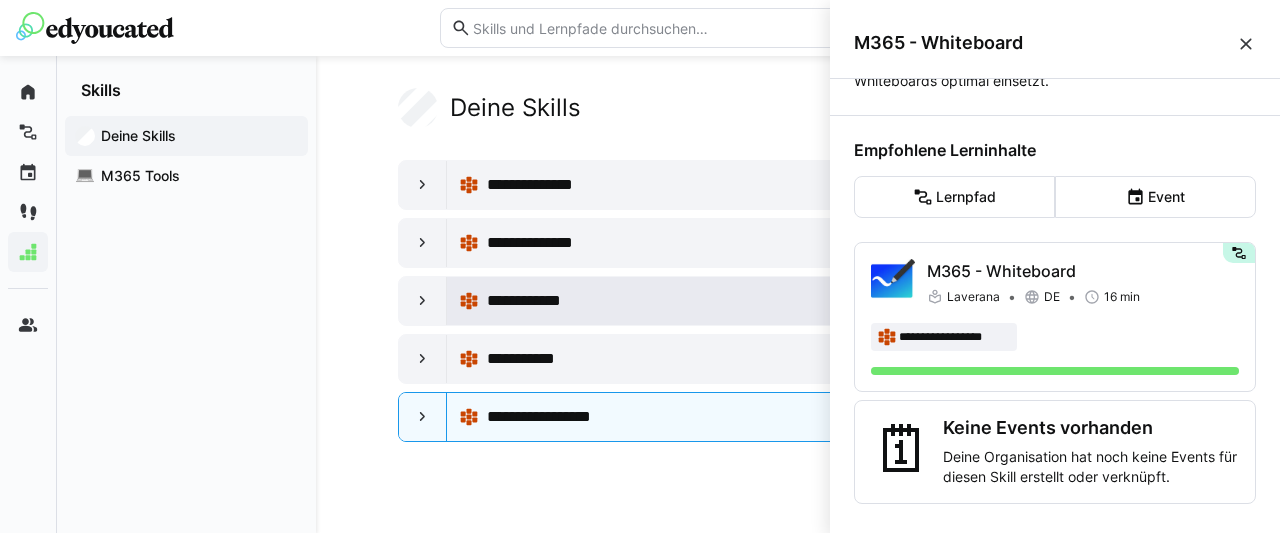 click on "**********" 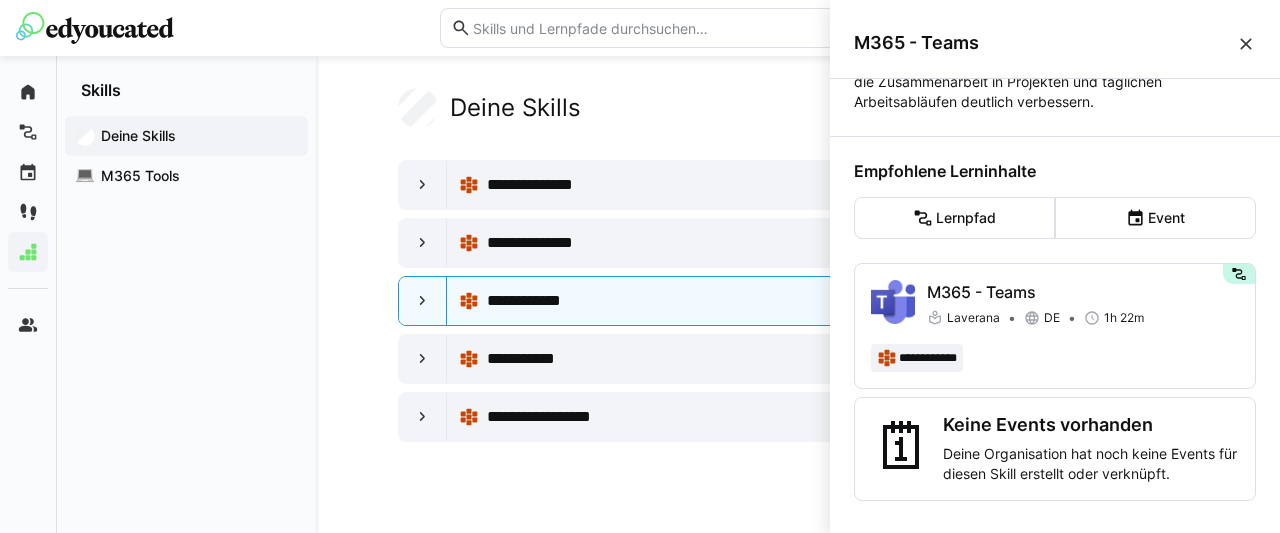 scroll, scrollTop: 164, scrollLeft: 0, axis: vertical 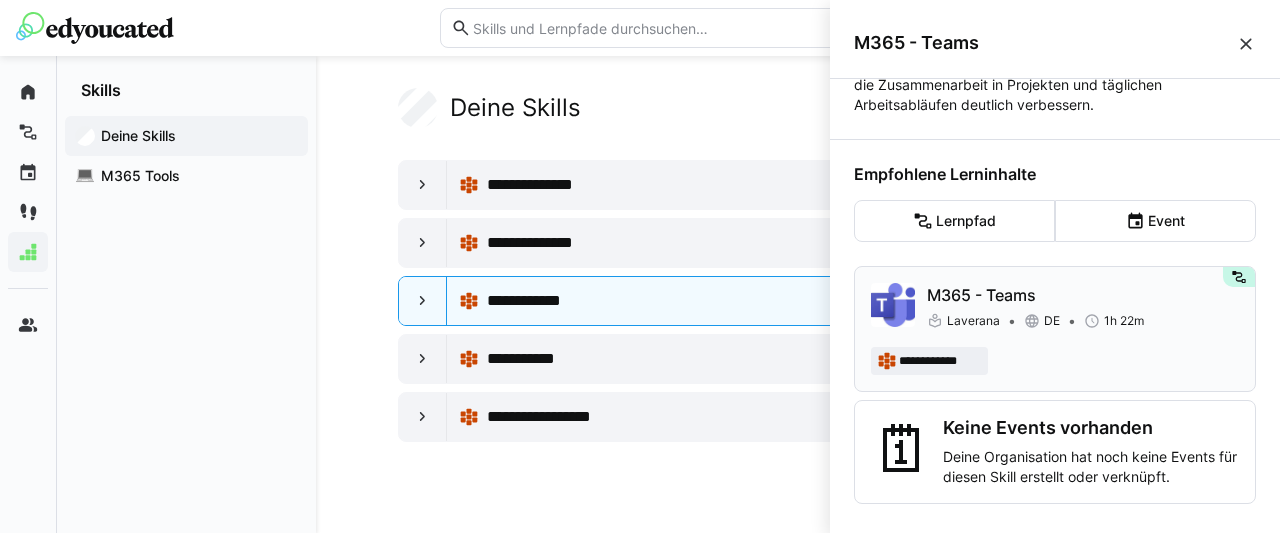 click on "**********" at bounding box center [1055, 361] 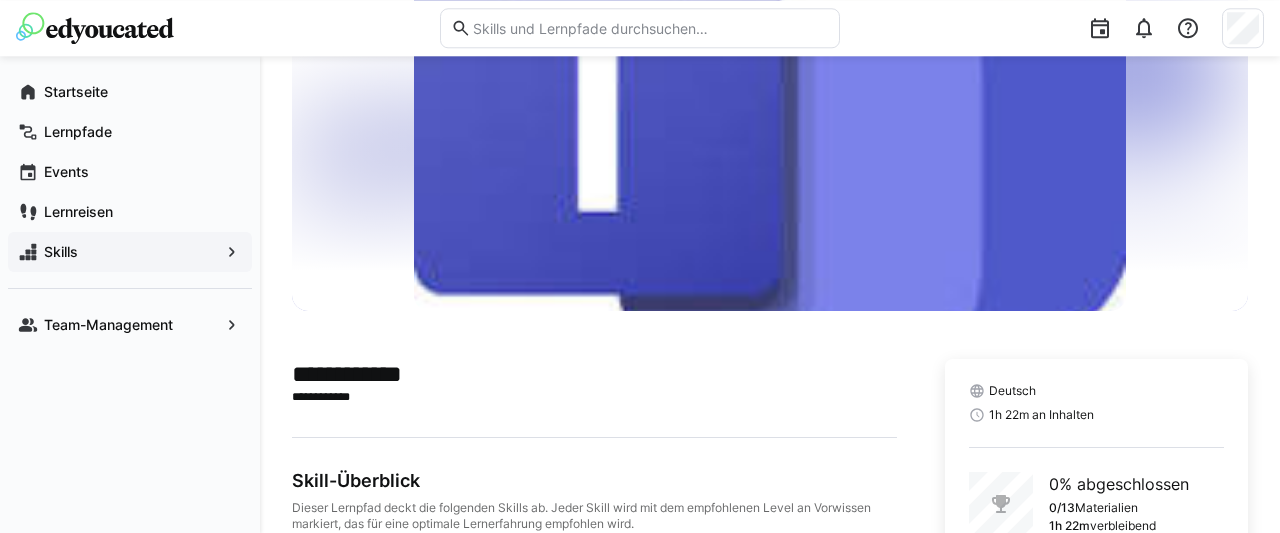 scroll, scrollTop: 298, scrollLeft: 0, axis: vertical 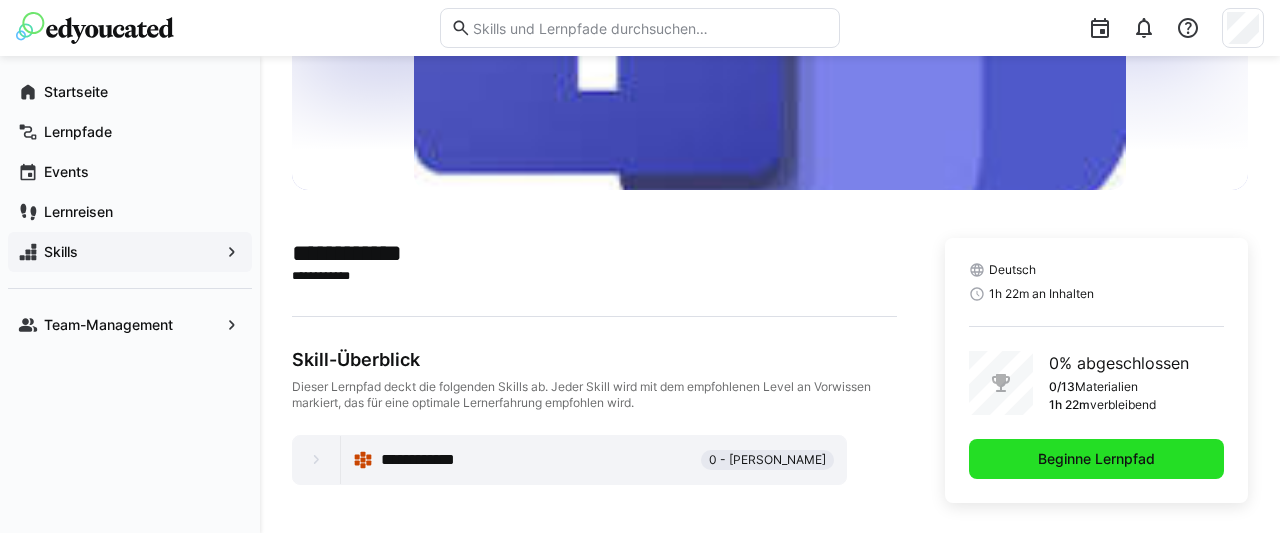 click on "Beginne Lernpfad" 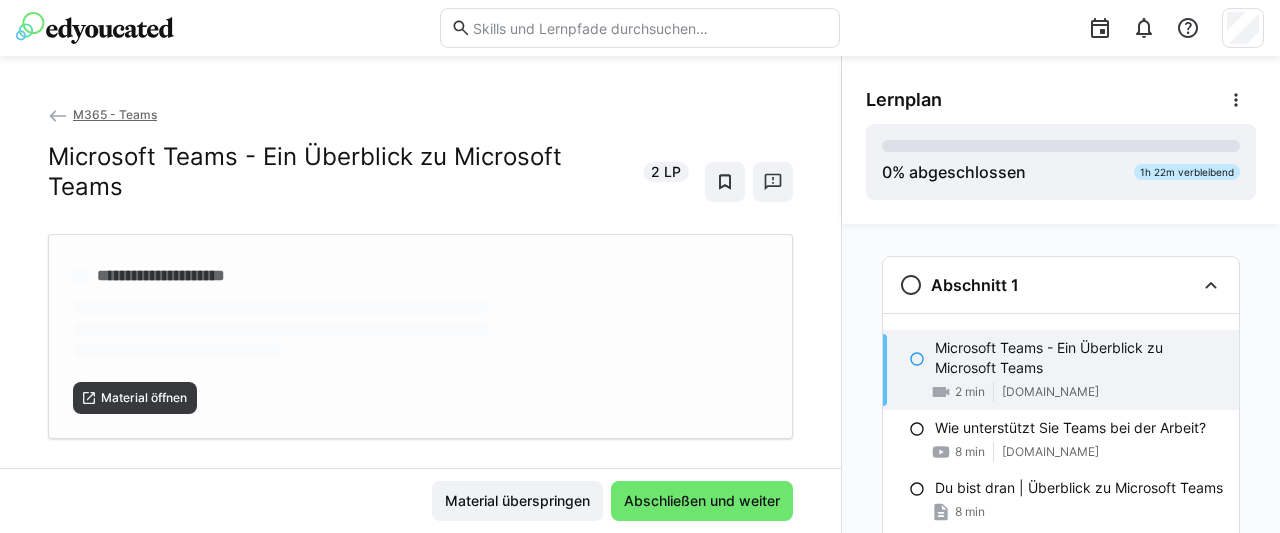 scroll, scrollTop: 18, scrollLeft: 0, axis: vertical 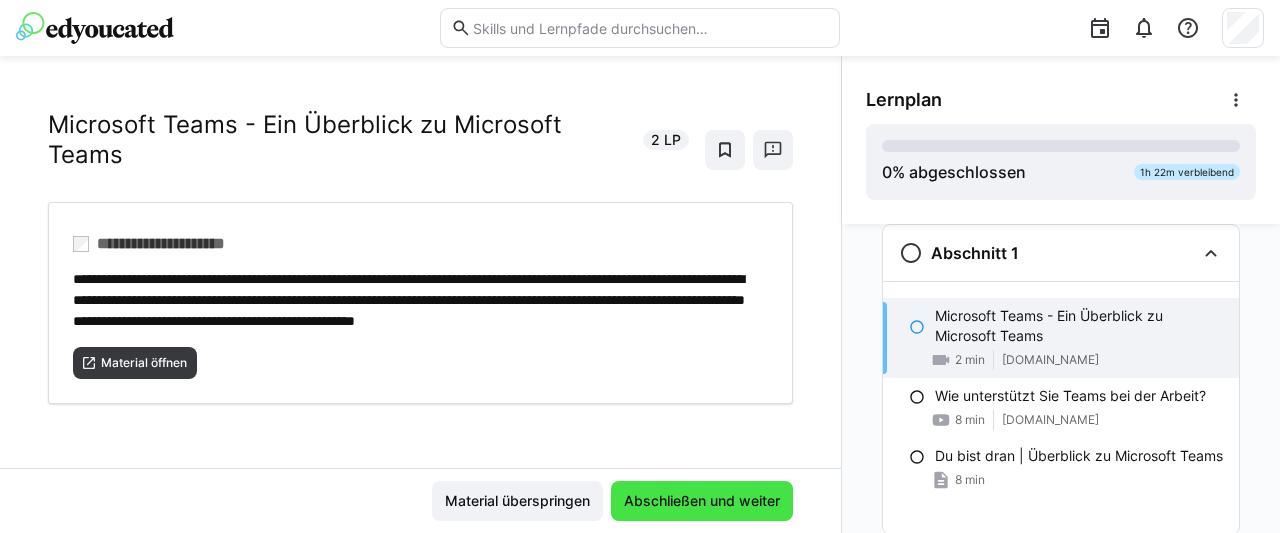 click on "Abschließen und weiter" 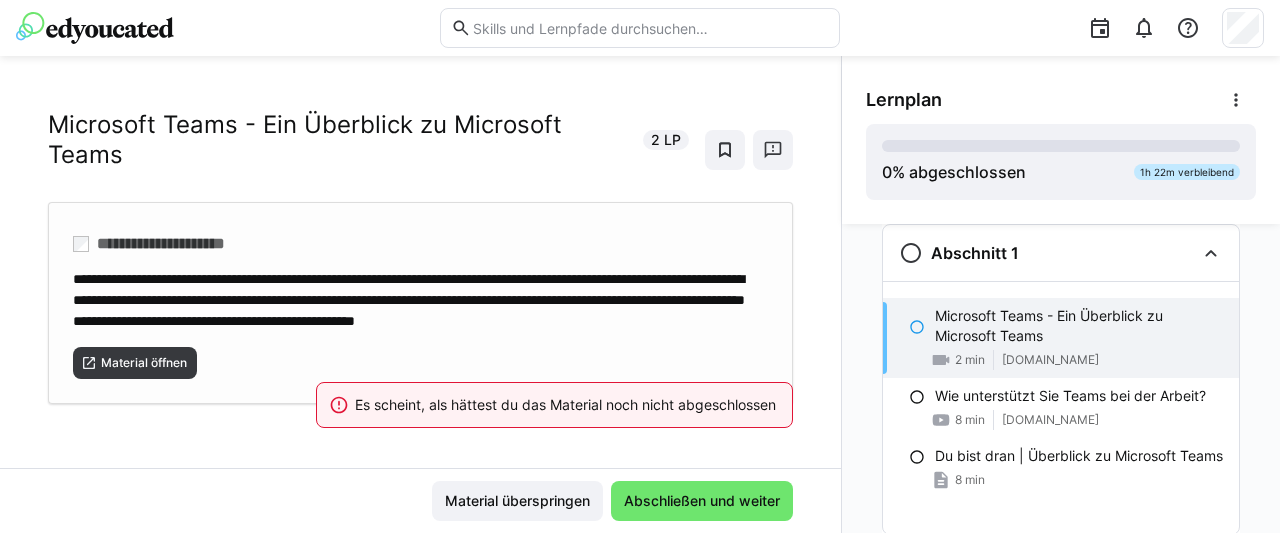 click on "Material öffnen" 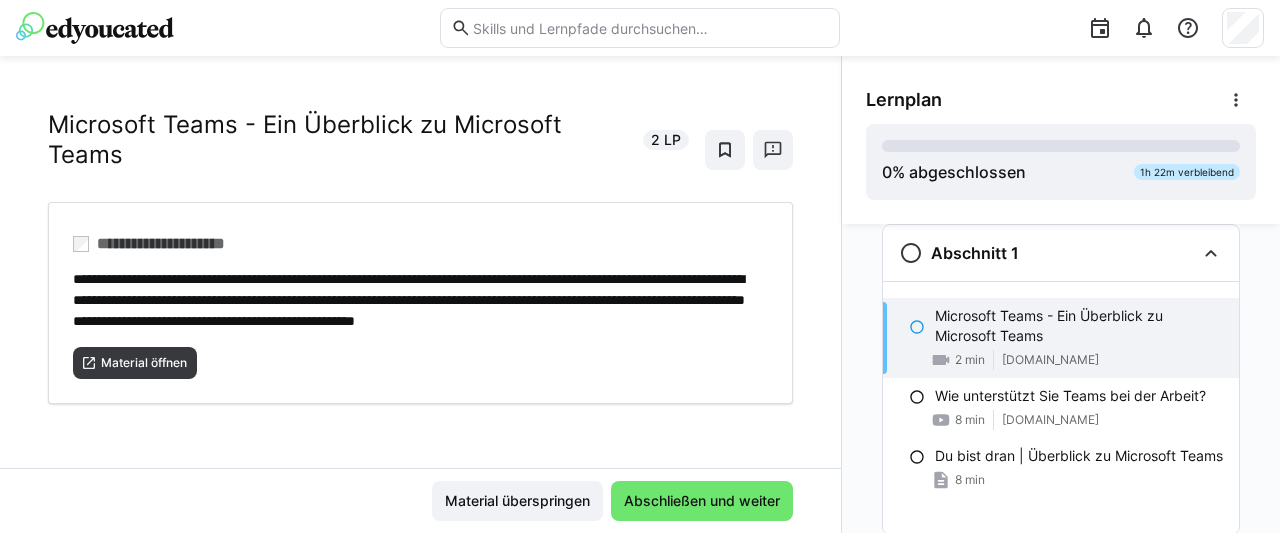 click on "Material überspringen Abschließen und weiter" 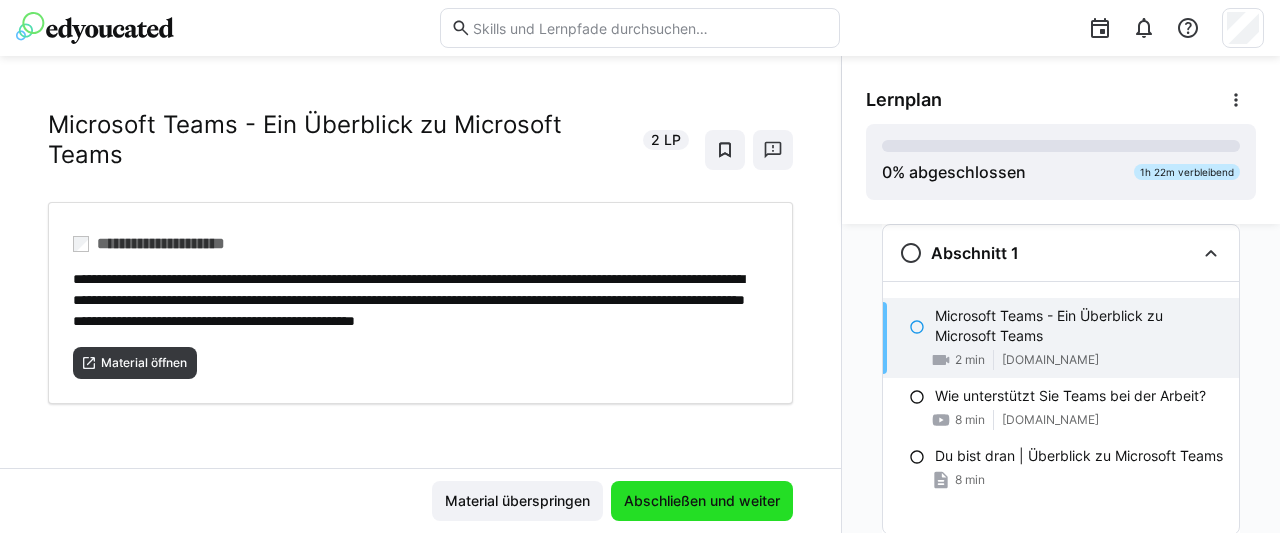 click on "Abschließen und weiter" 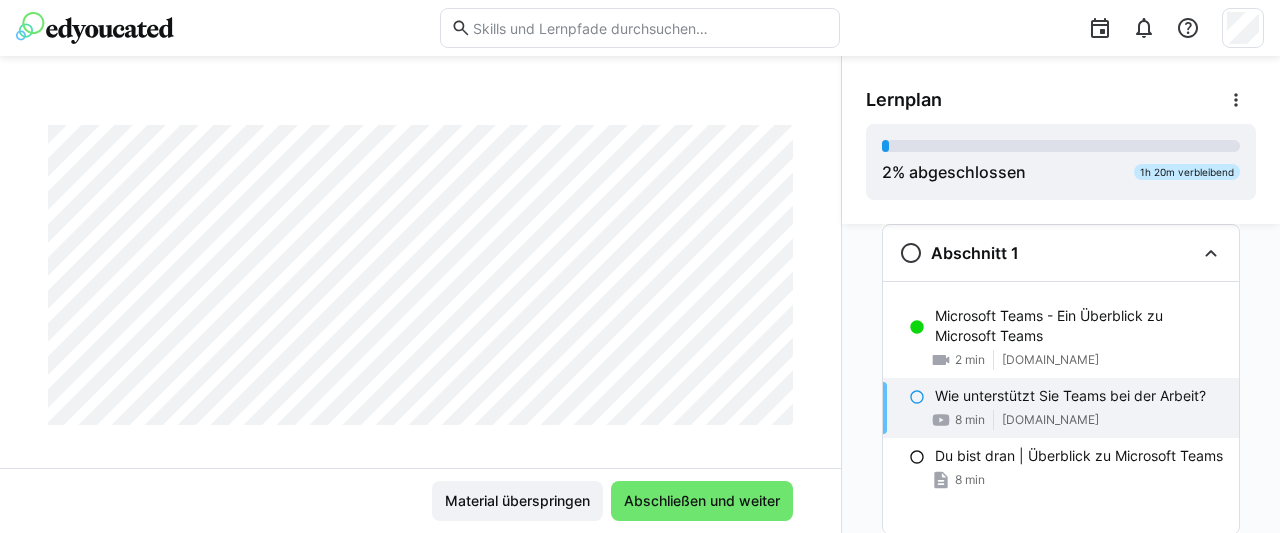 scroll, scrollTop: 108, scrollLeft: 0, axis: vertical 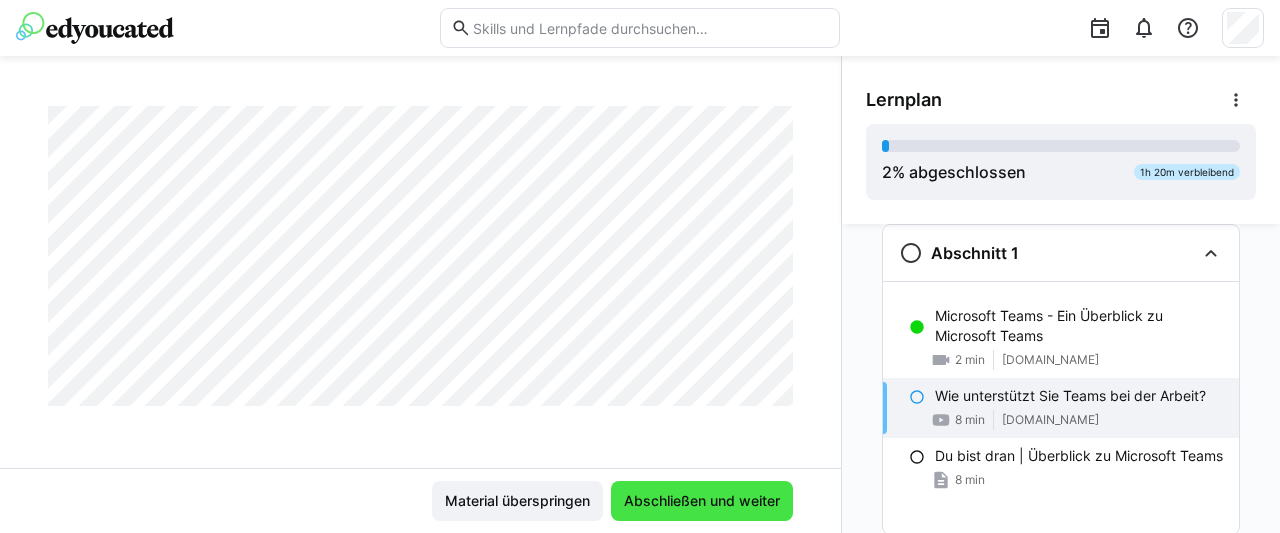 click on "Abschließen und weiter" 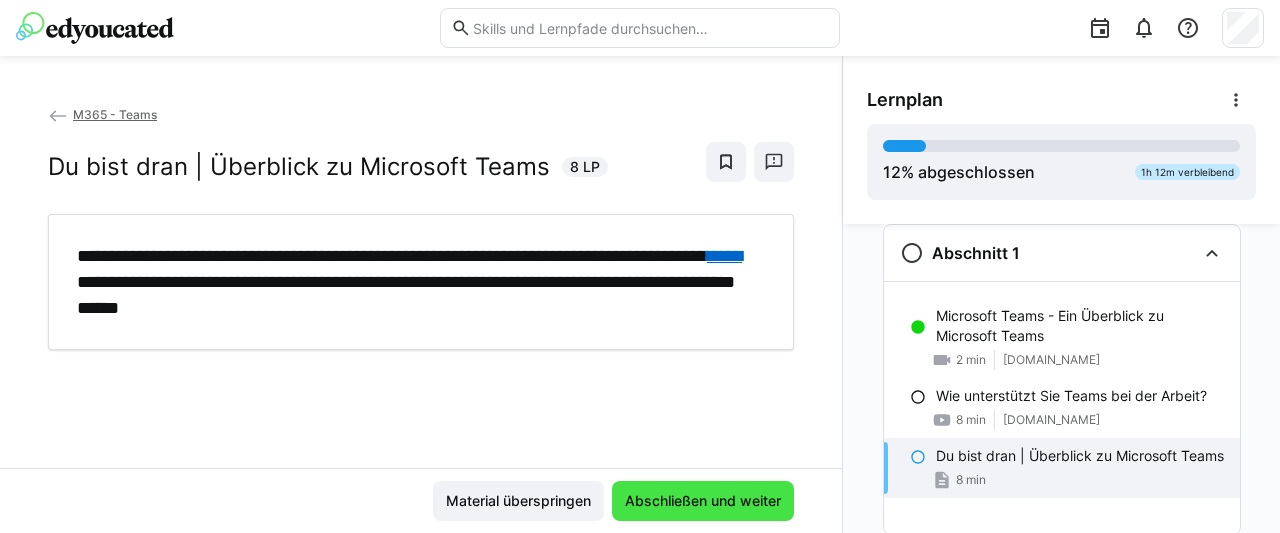 scroll, scrollTop: 0, scrollLeft: 0, axis: both 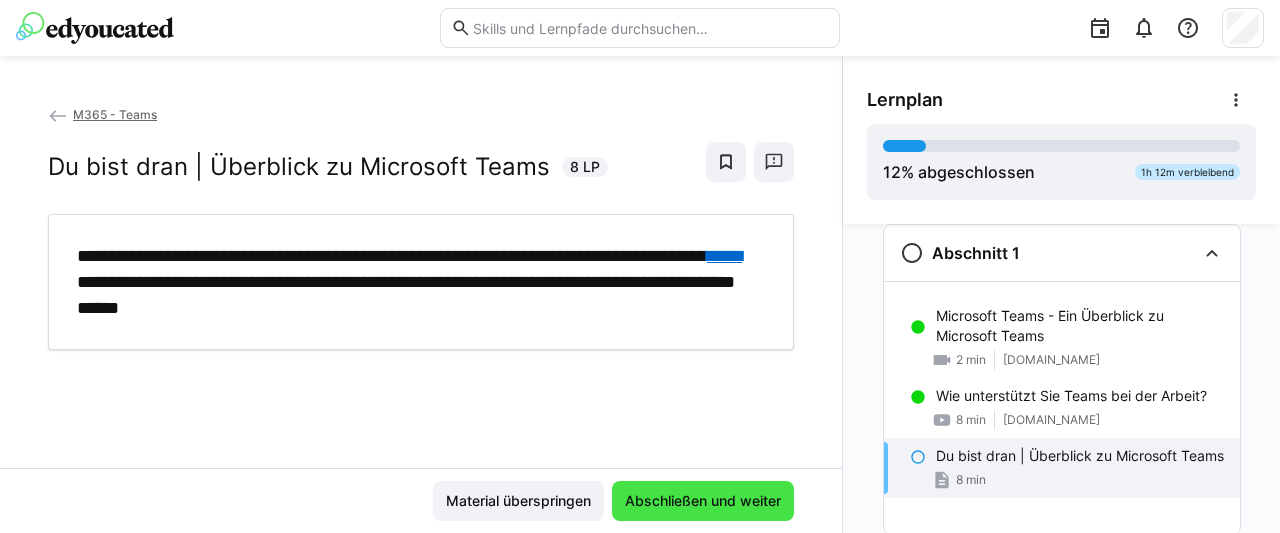 click on "Abschließen und weiter" 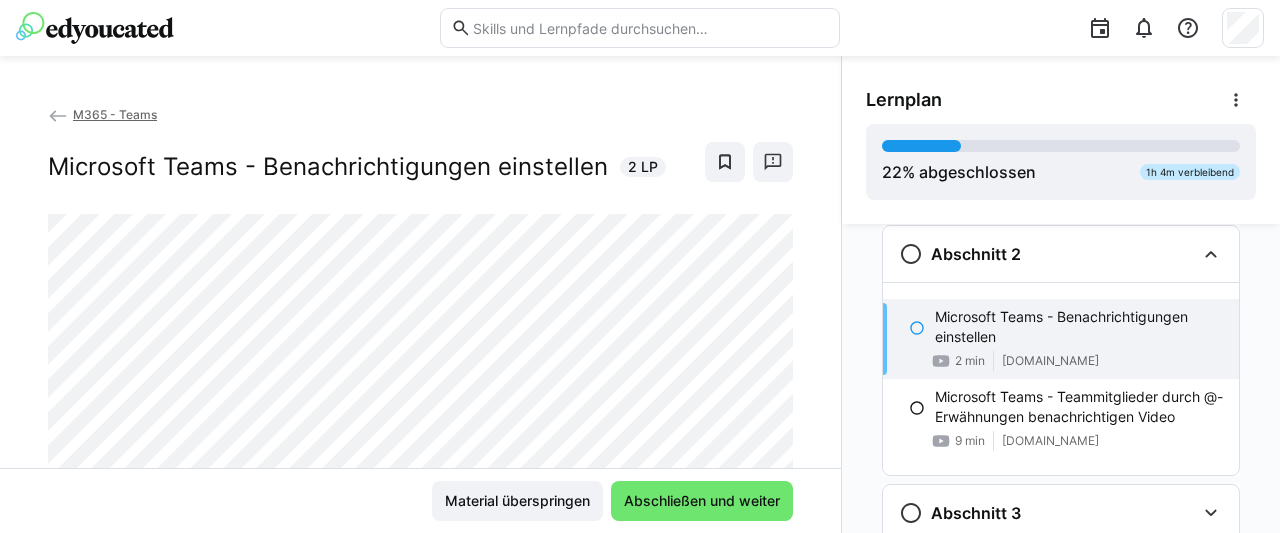 scroll, scrollTop: 350, scrollLeft: 0, axis: vertical 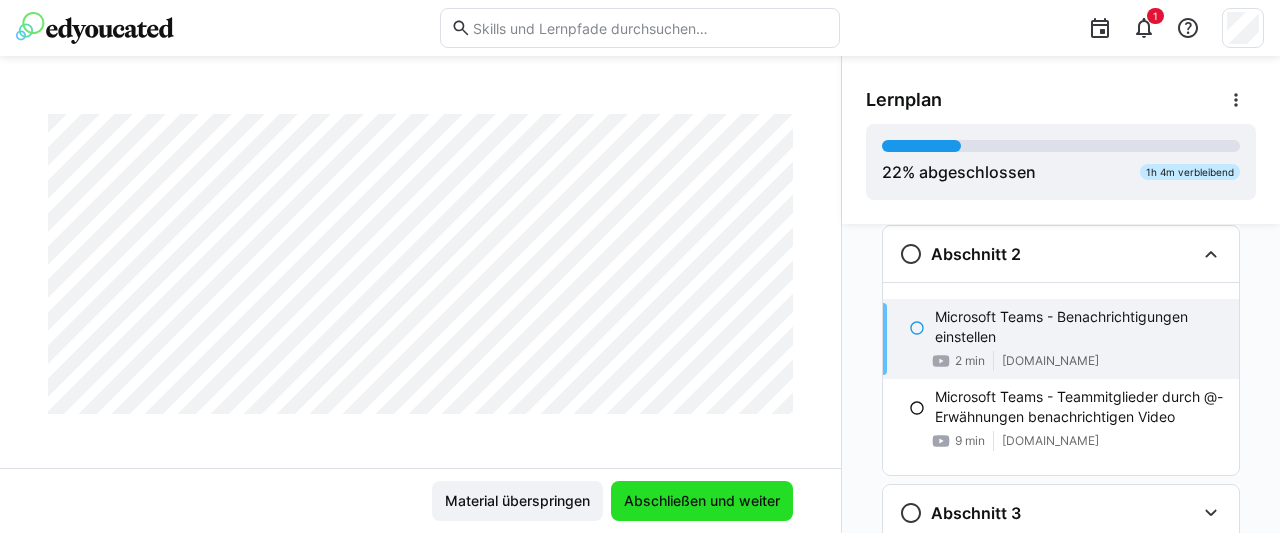 click on "Abschließen und weiter" 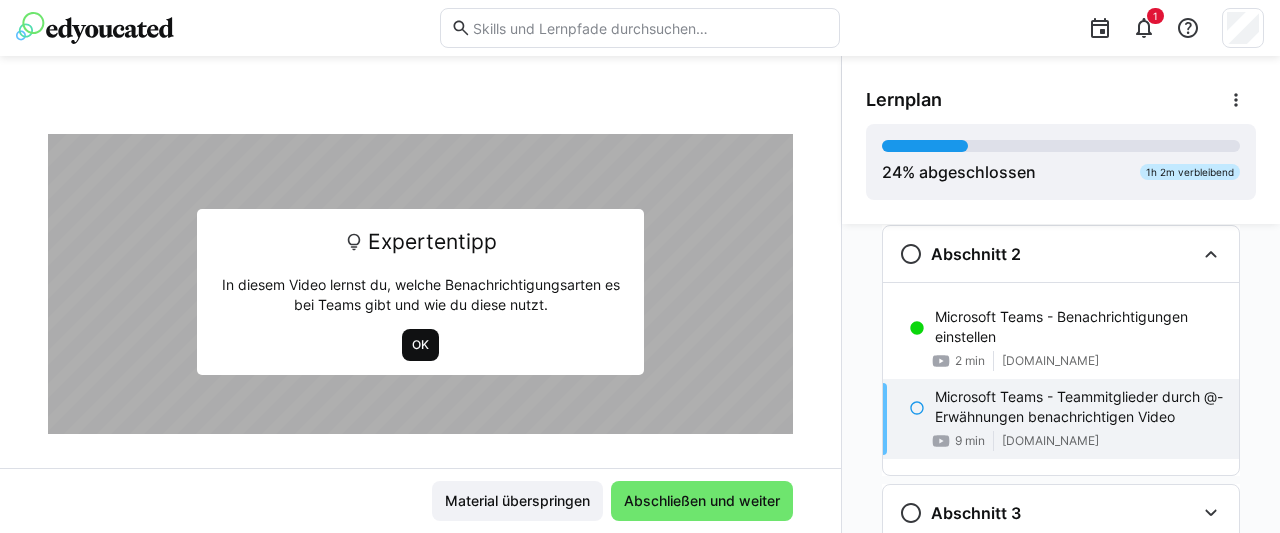 click on "OK" 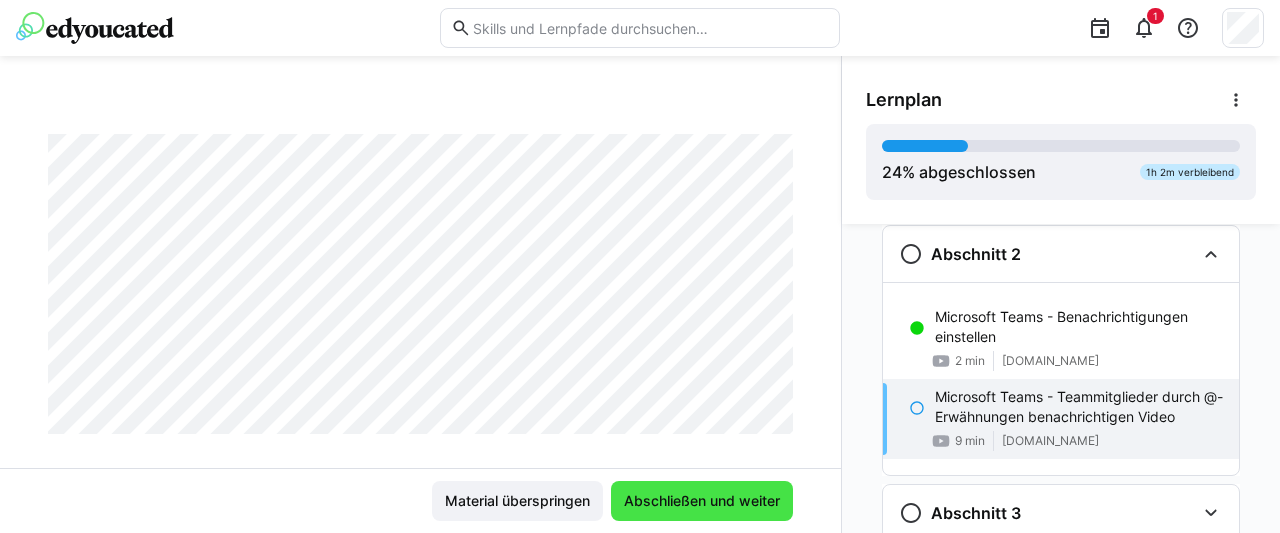 click on "Abschließen und weiter" 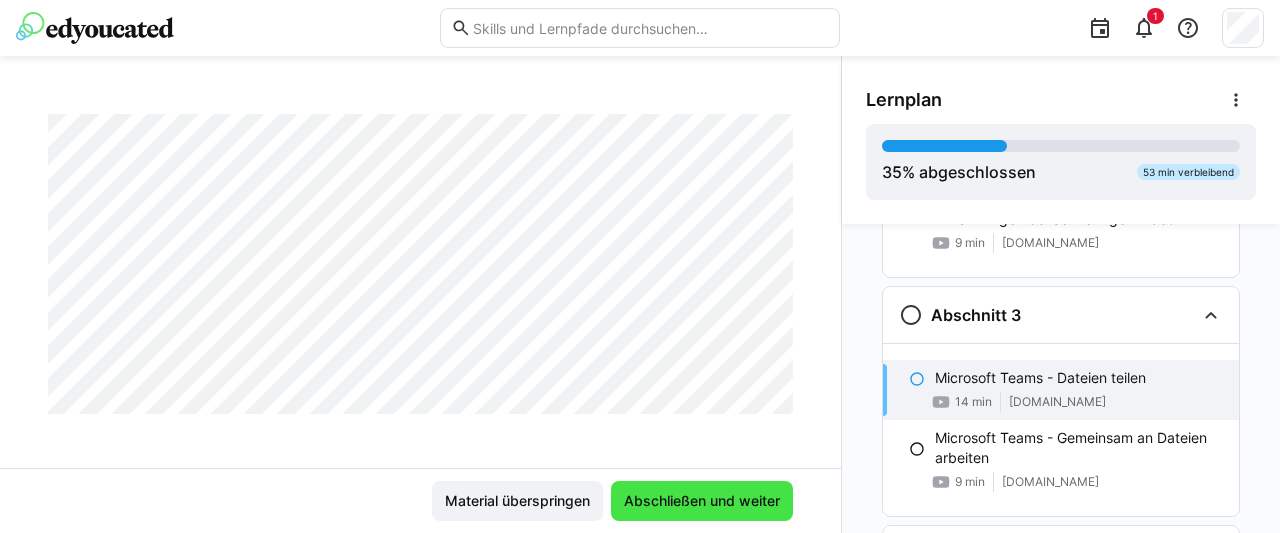 scroll, scrollTop: 549, scrollLeft: 0, axis: vertical 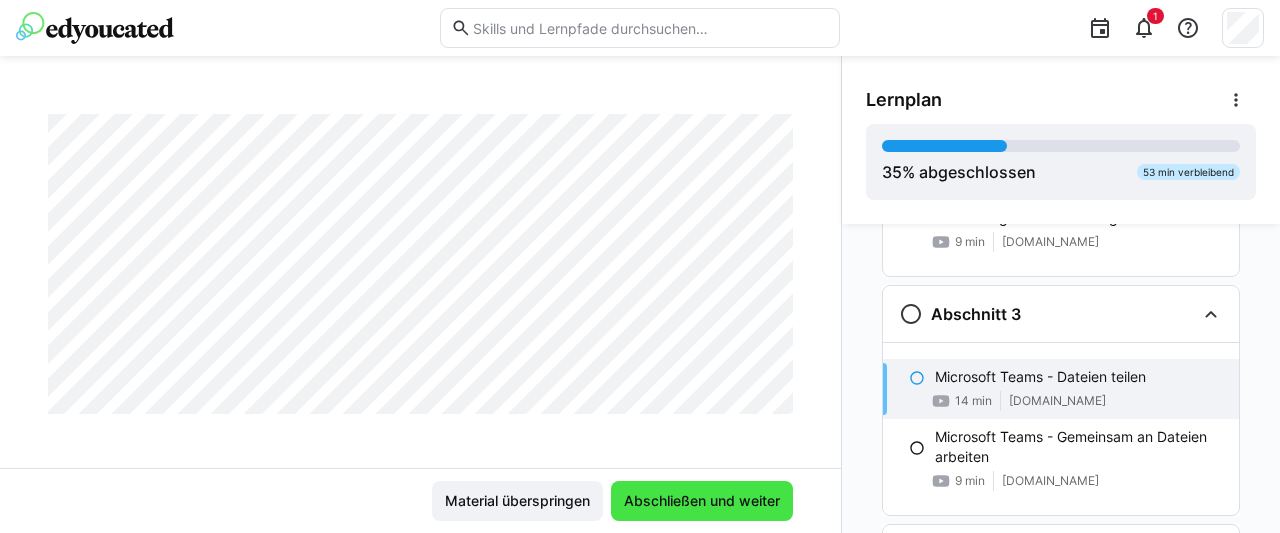 click on "Abschließen und weiter" 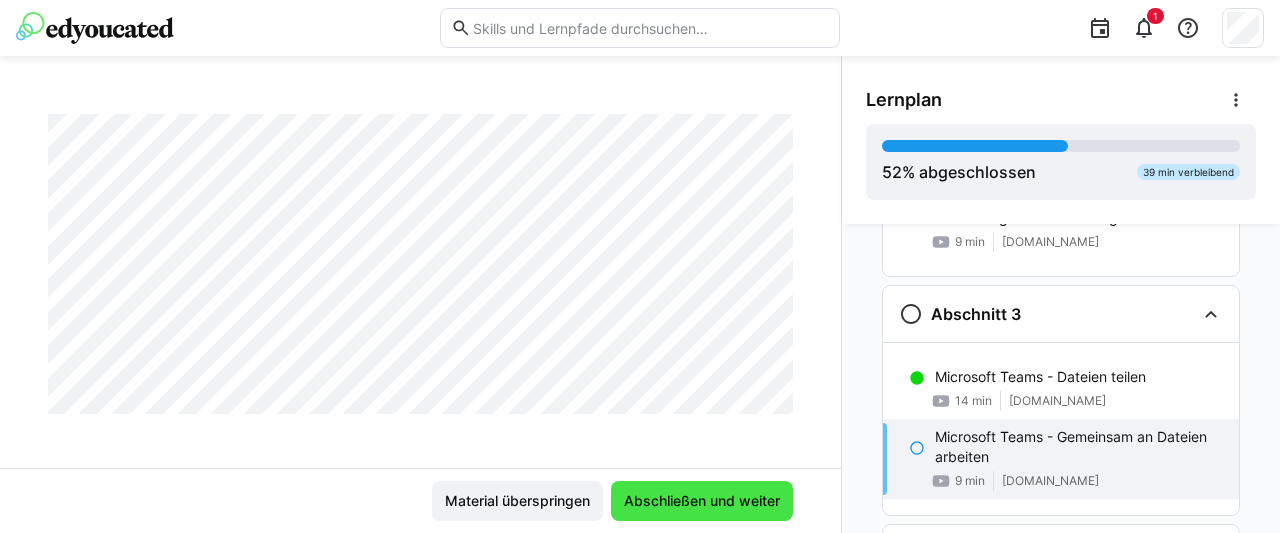 click on "Abschließen und weiter" 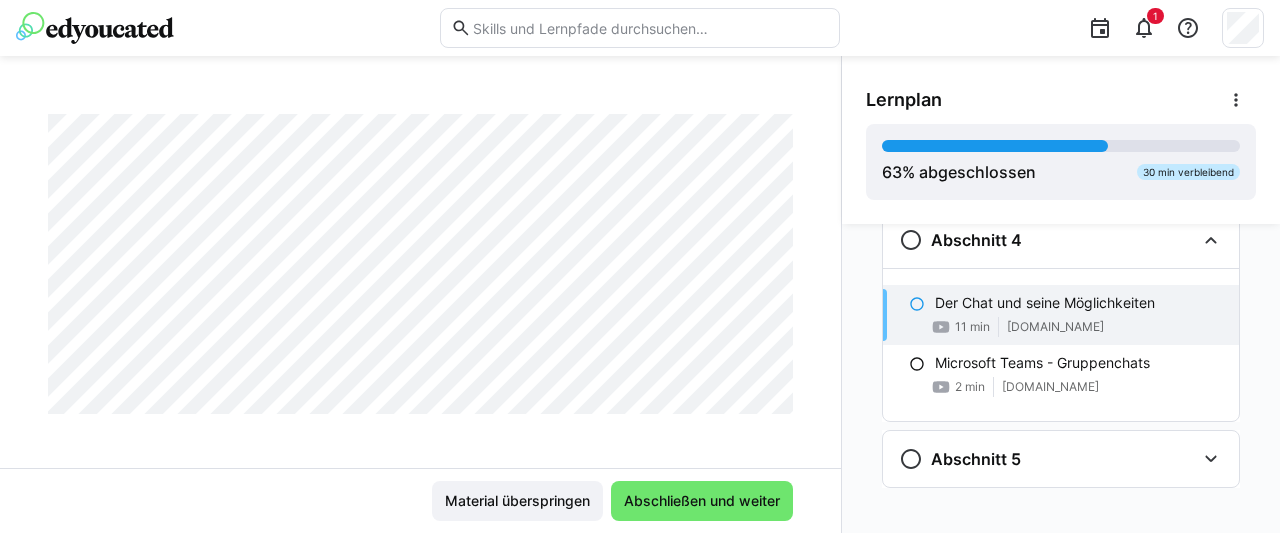 scroll, scrollTop: 875, scrollLeft: 0, axis: vertical 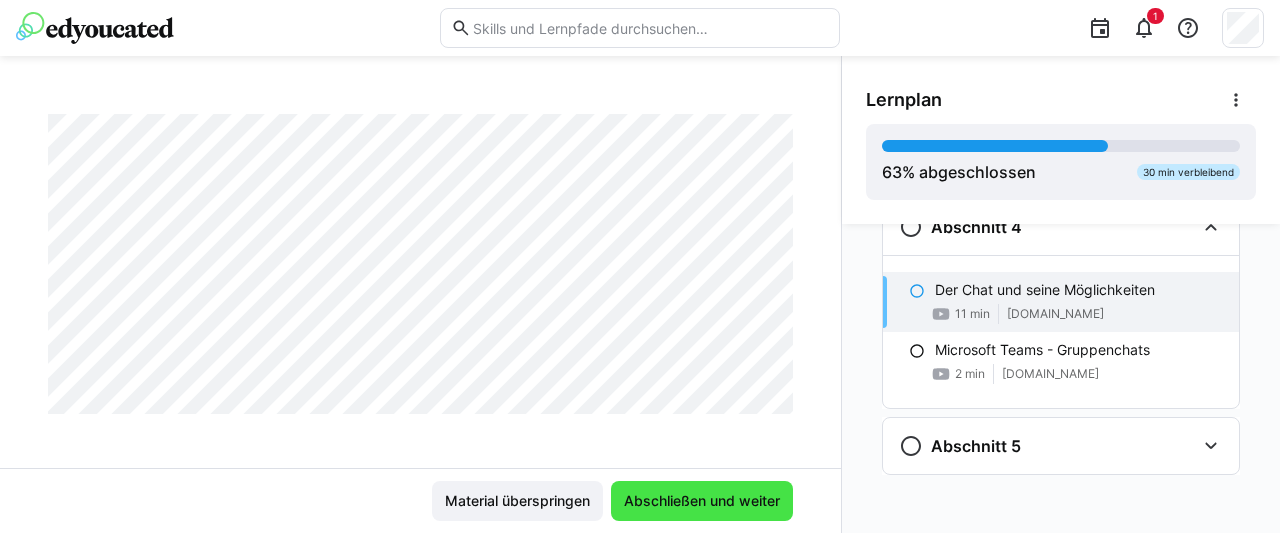 click on "Abschließen und weiter" 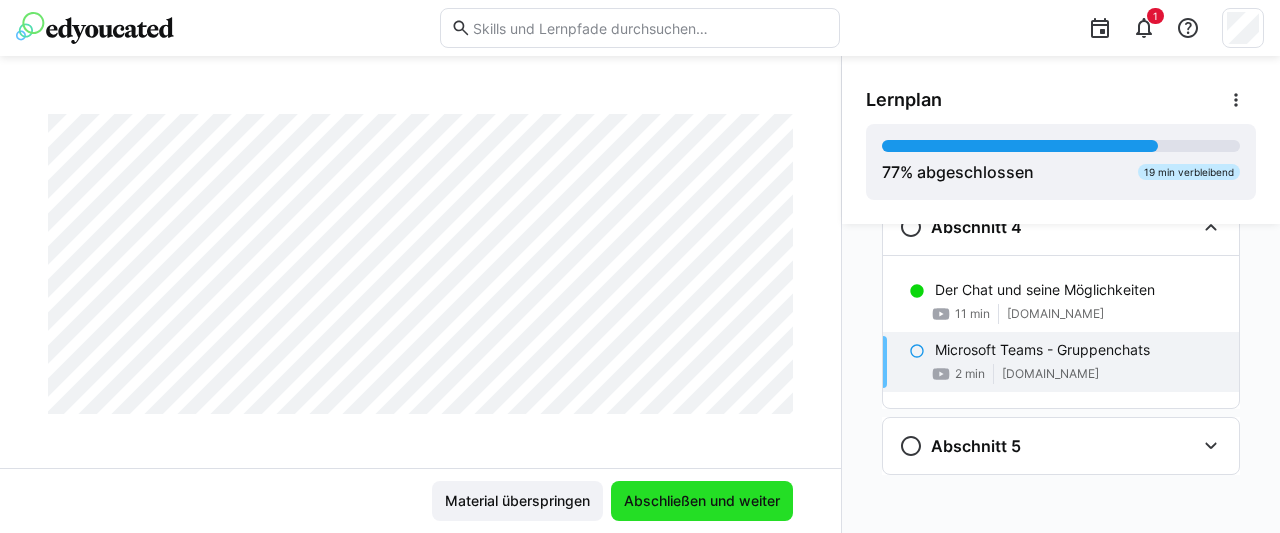 click on "Abschließen und weiter" 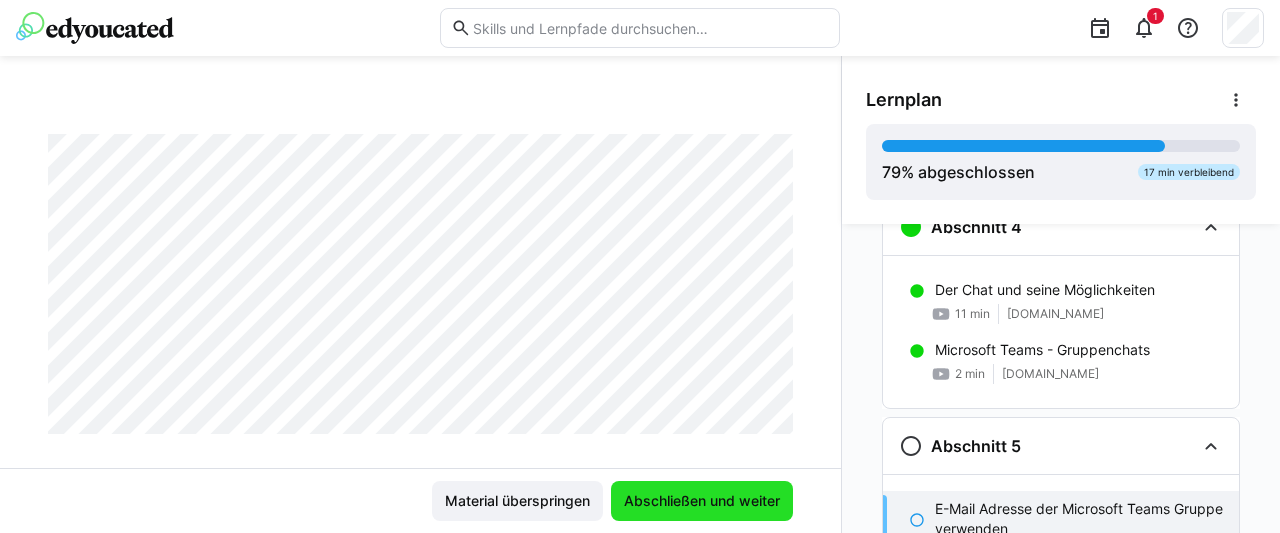 click on "Abschließen und weiter" 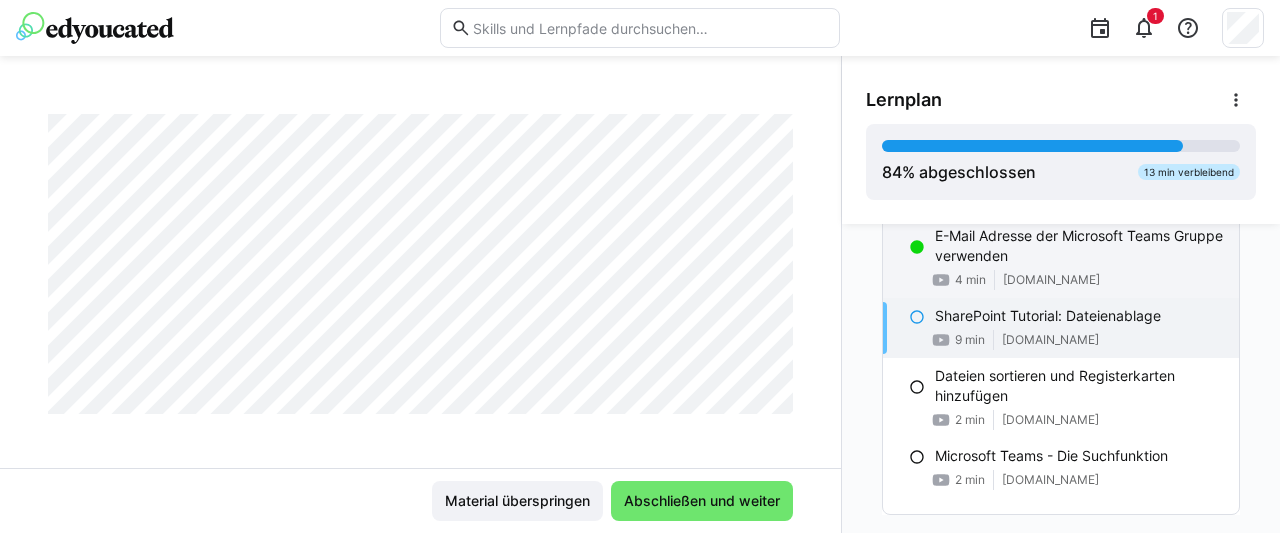 scroll, scrollTop: 1175, scrollLeft: 0, axis: vertical 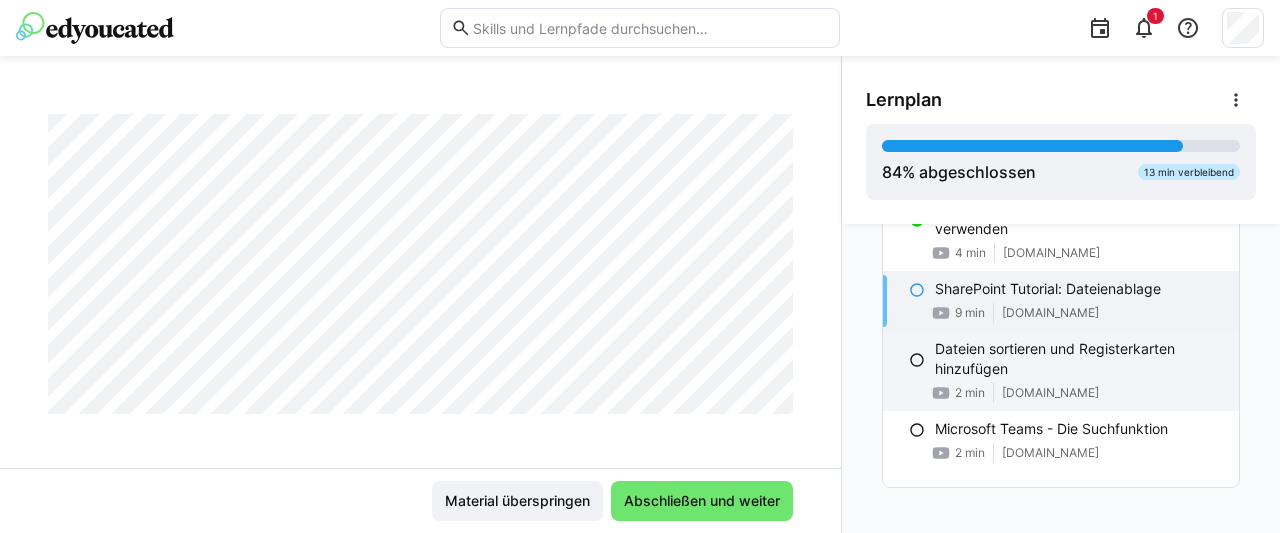 click on "Dateien sortieren und Registerkarten hinzufügen" 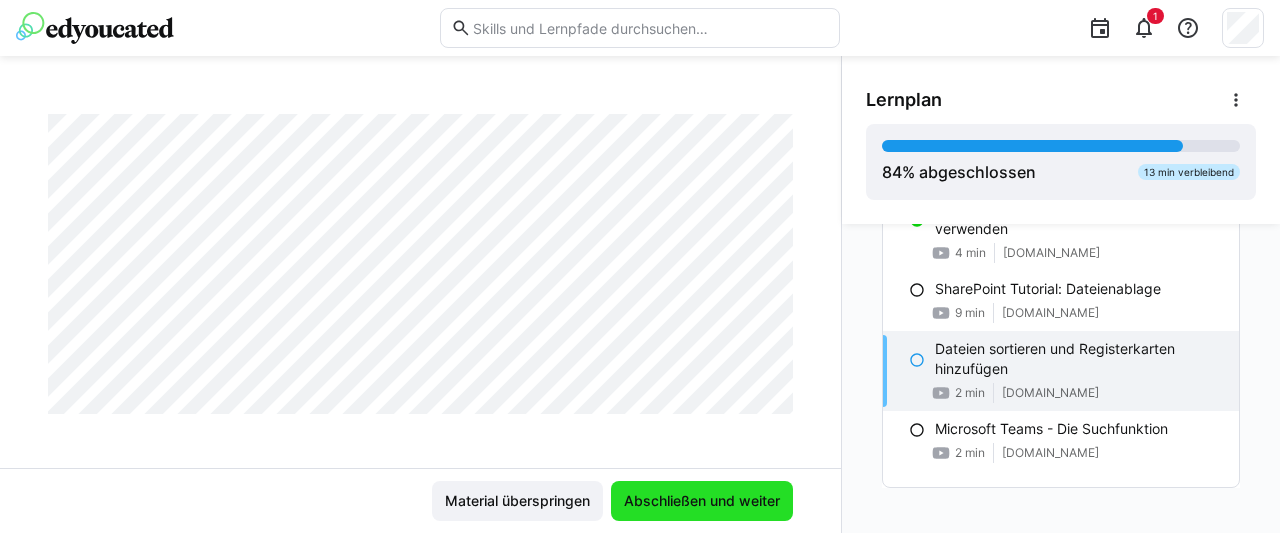 click on "Abschließen und weiter" 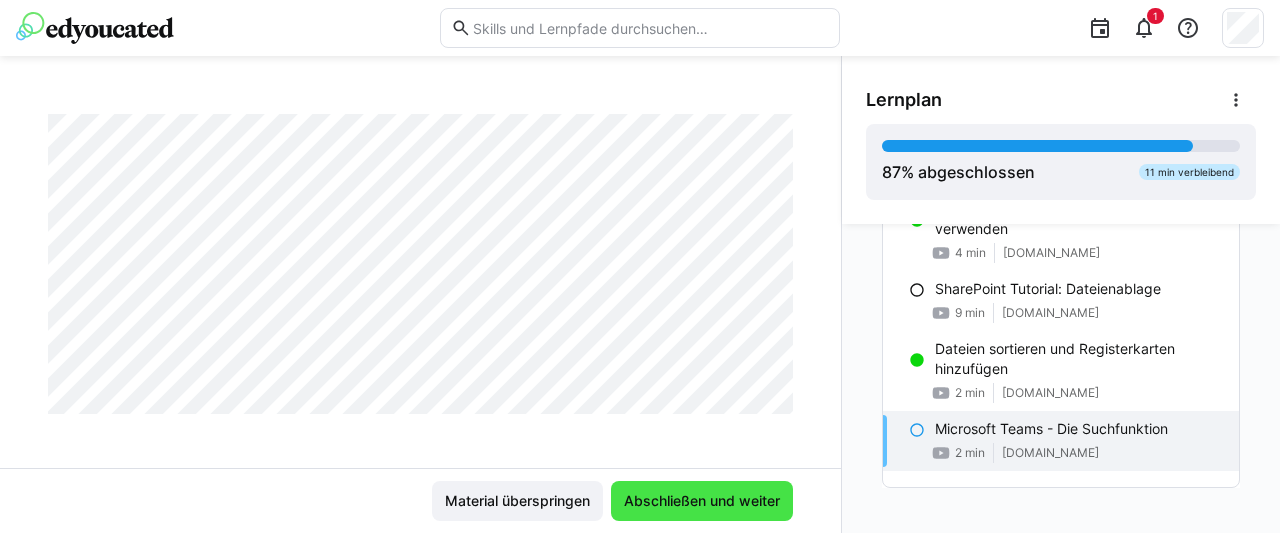click on "Abschließen und weiter" 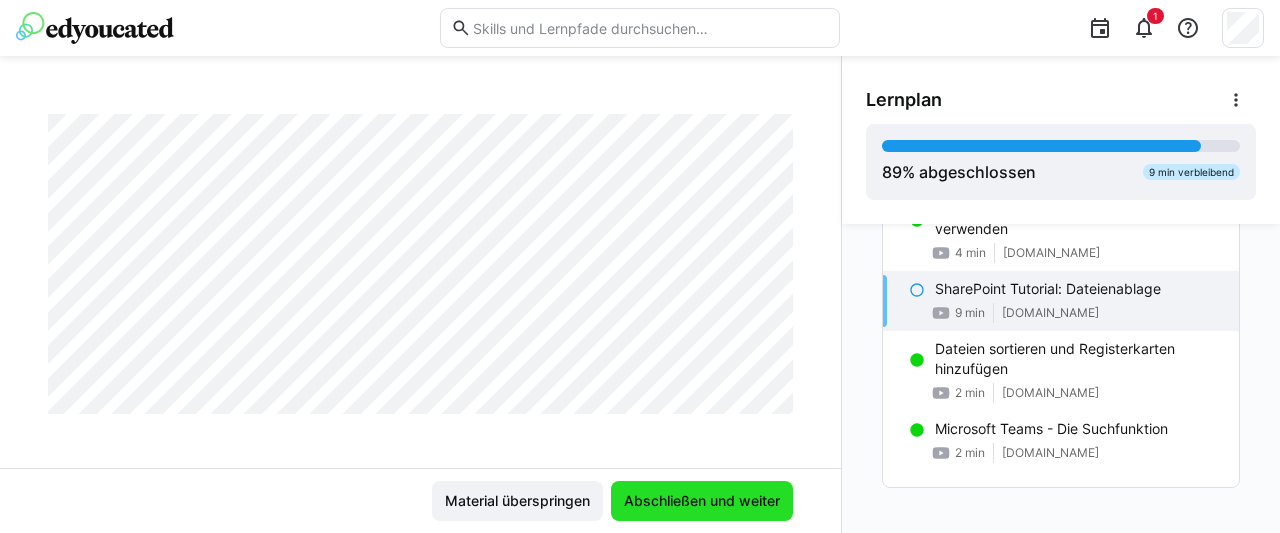 click on "Abschließen und weiter" 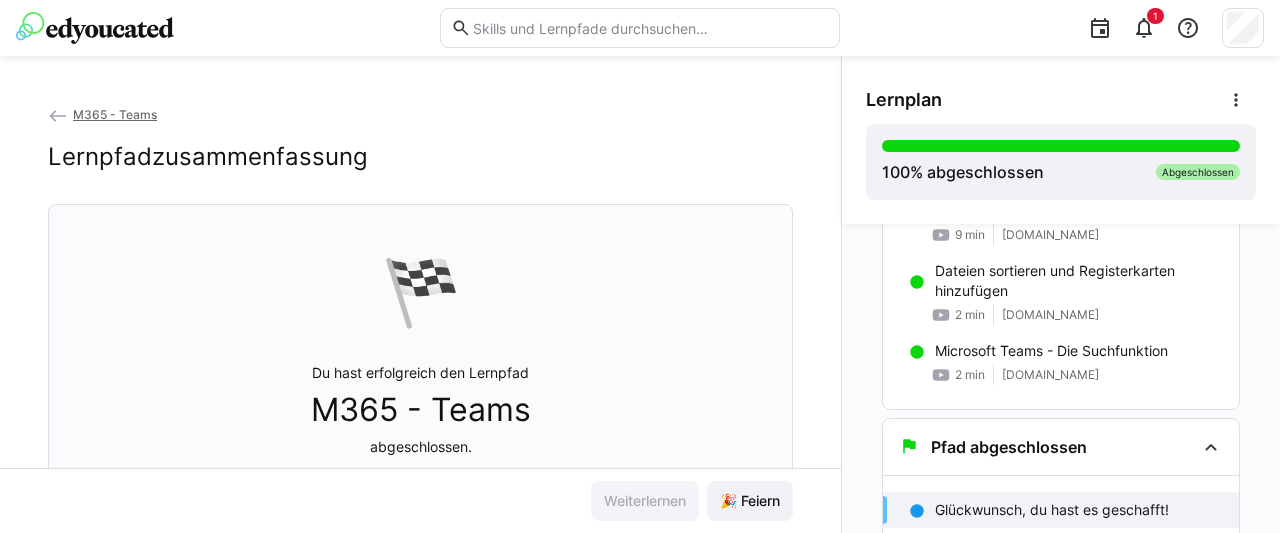 scroll, scrollTop: 1254, scrollLeft: 0, axis: vertical 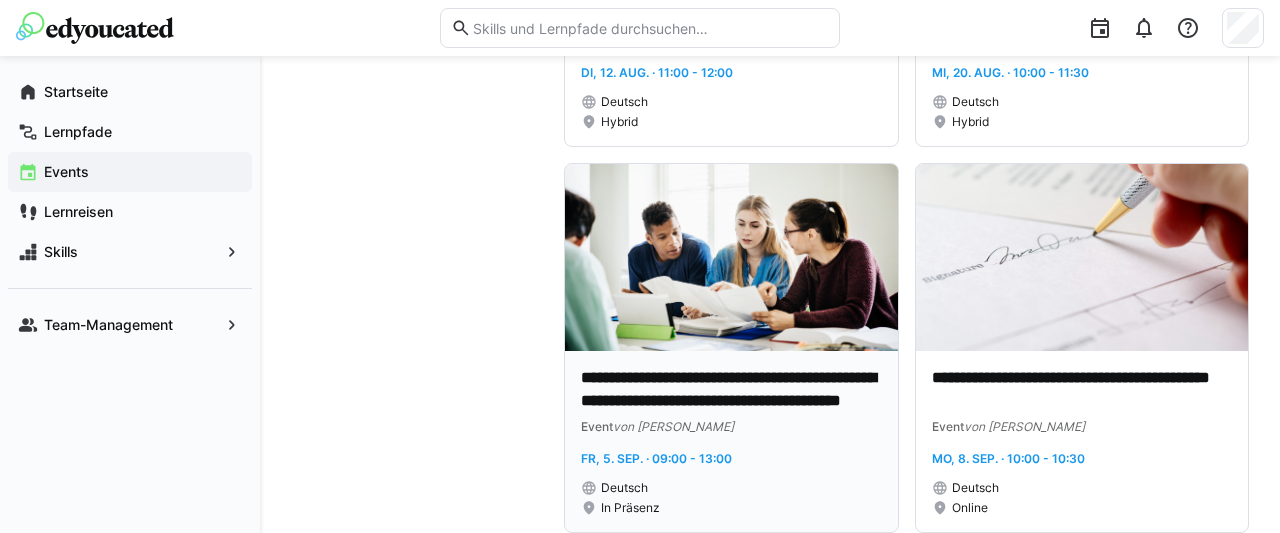 click on "**********" 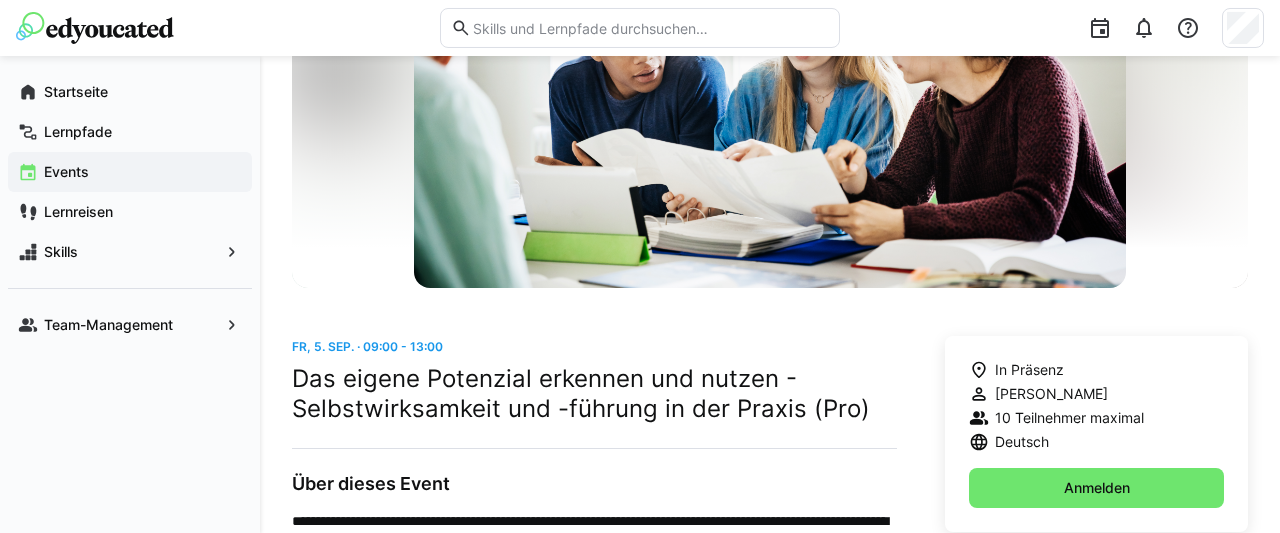 scroll, scrollTop: 194, scrollLeft: 0, axis: vertical 